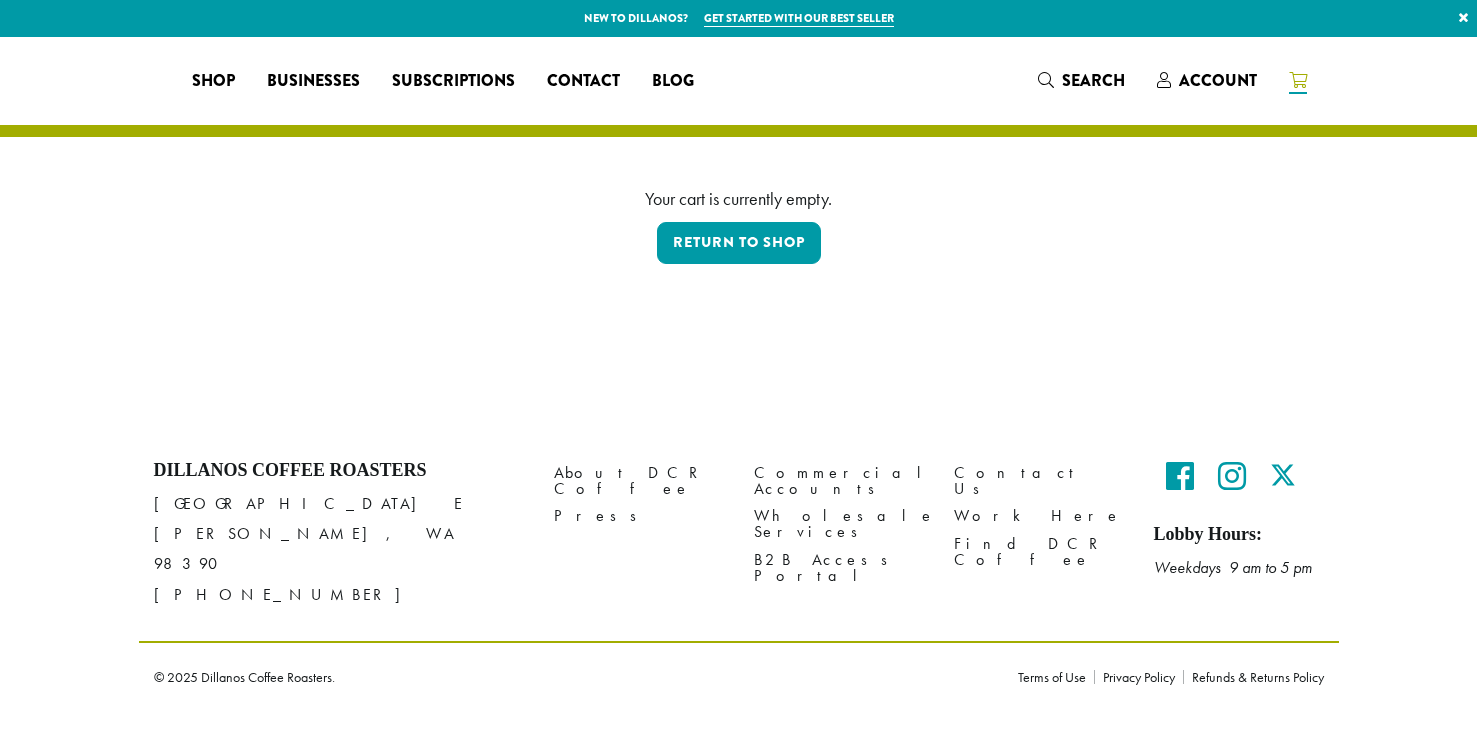 scroll, scrollTop: 0, scrollLeft: 0, axis: both 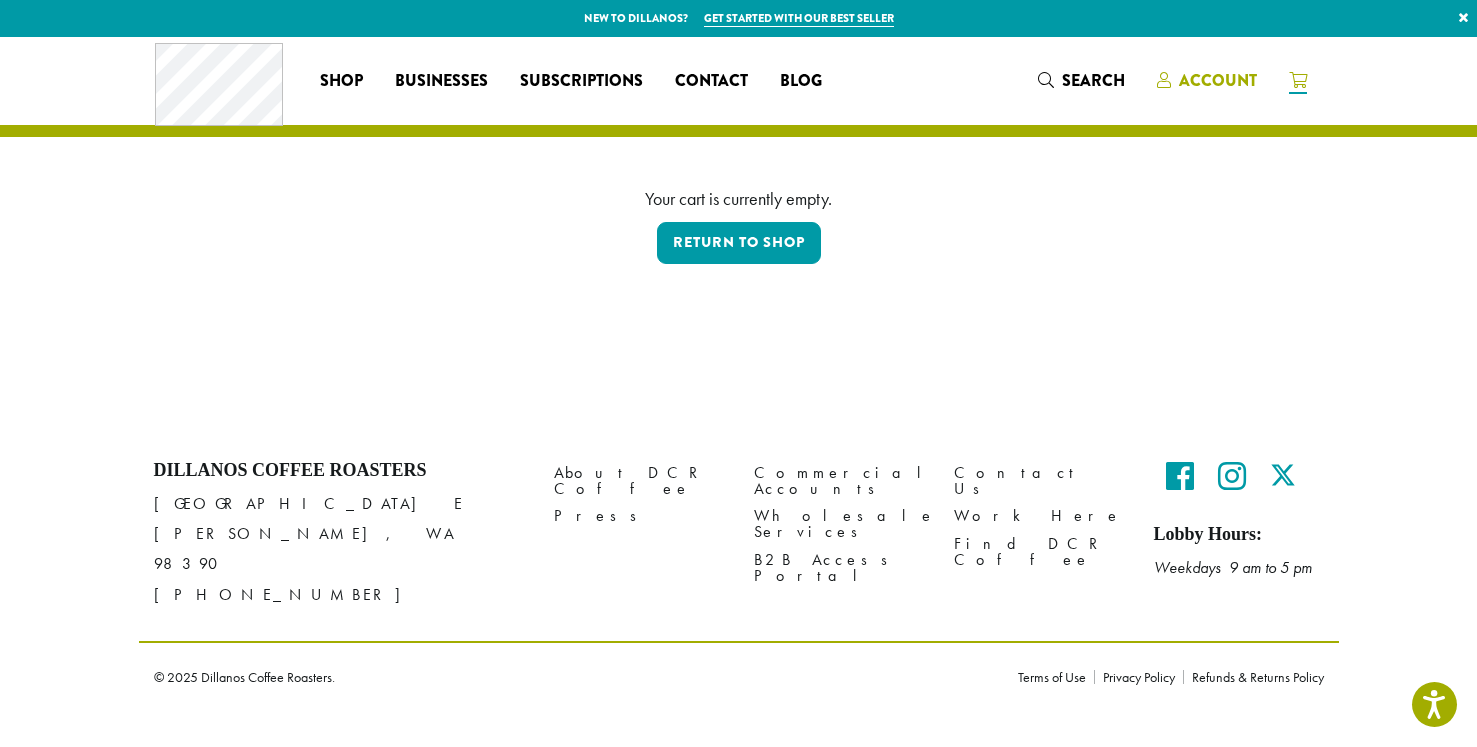 click on "Account" at bounding box center [1218, 80] 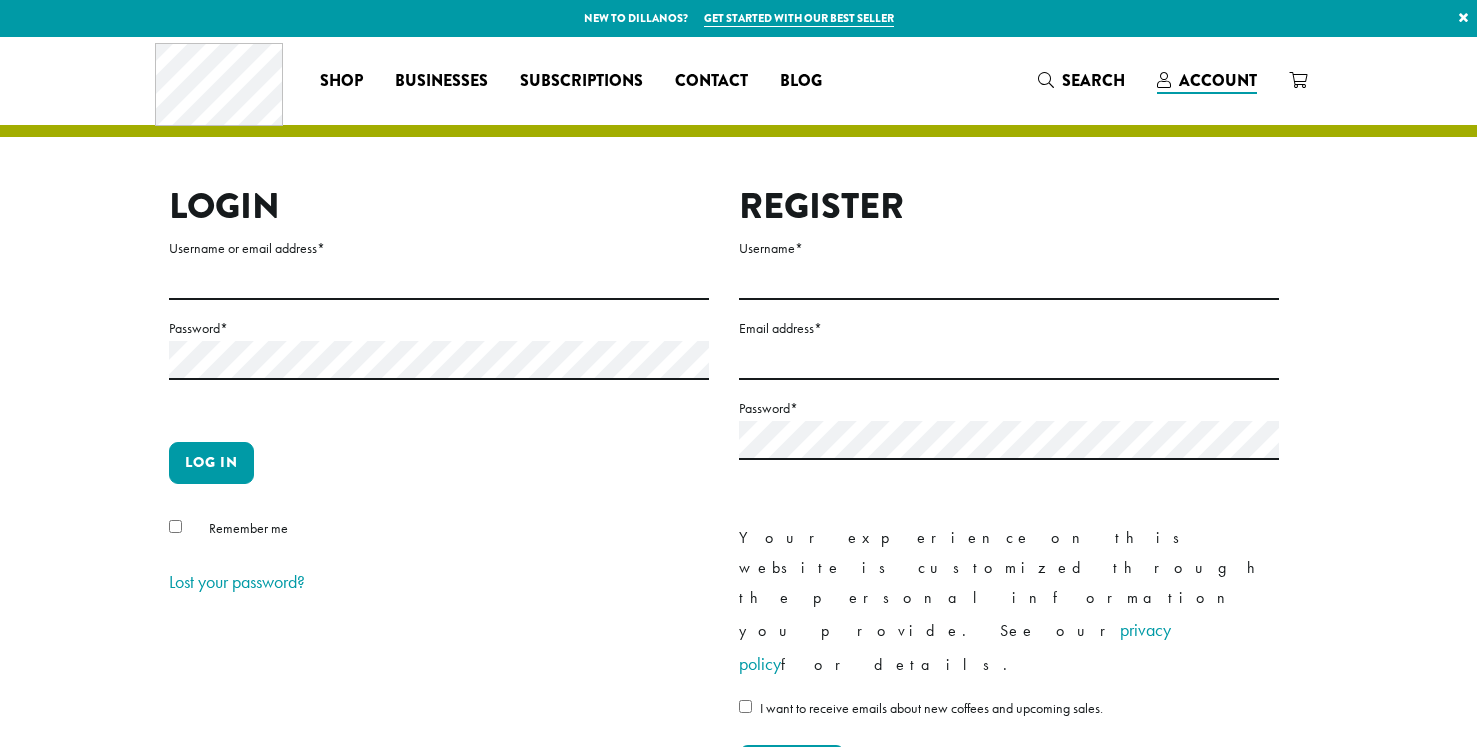 scroll, scrollTop: 0, scrollLeft: 0, axis: both 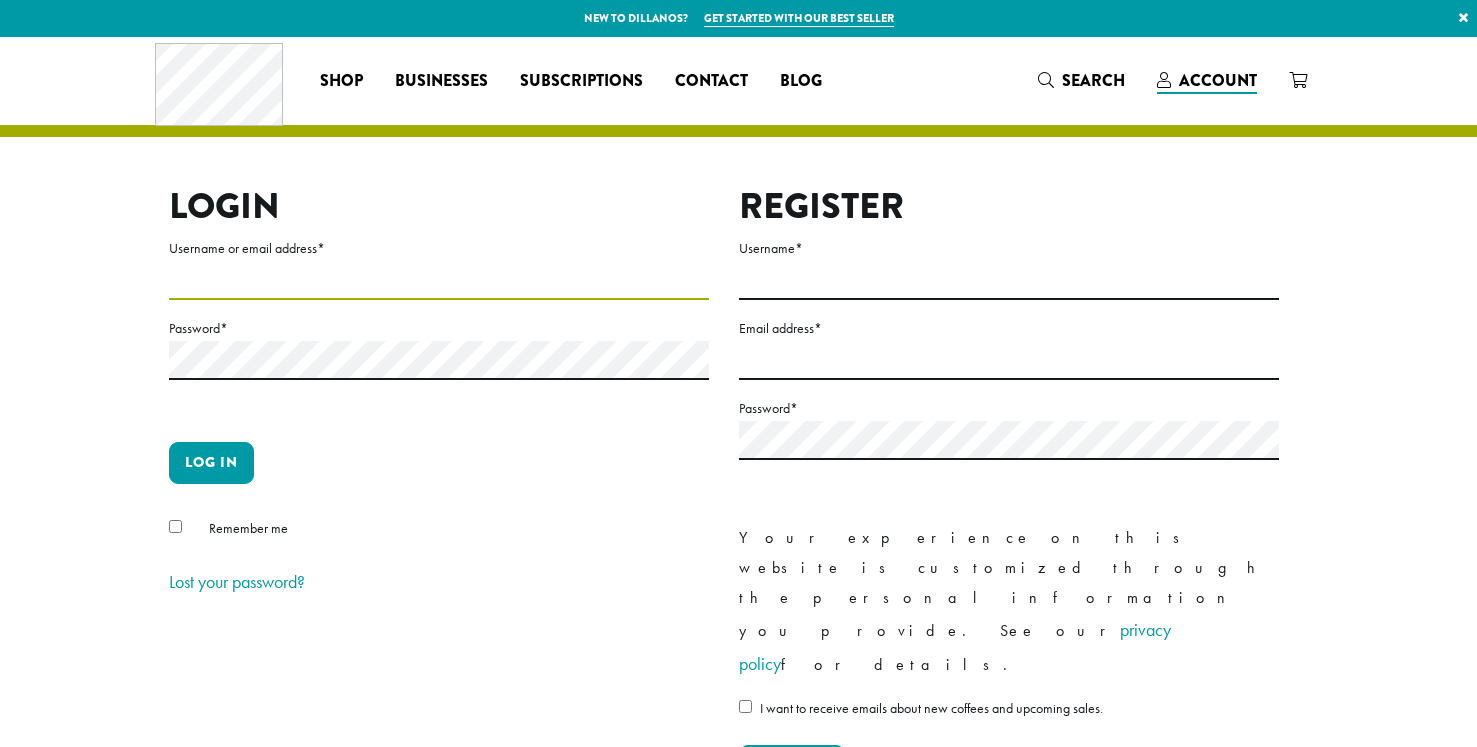 type on "**********" 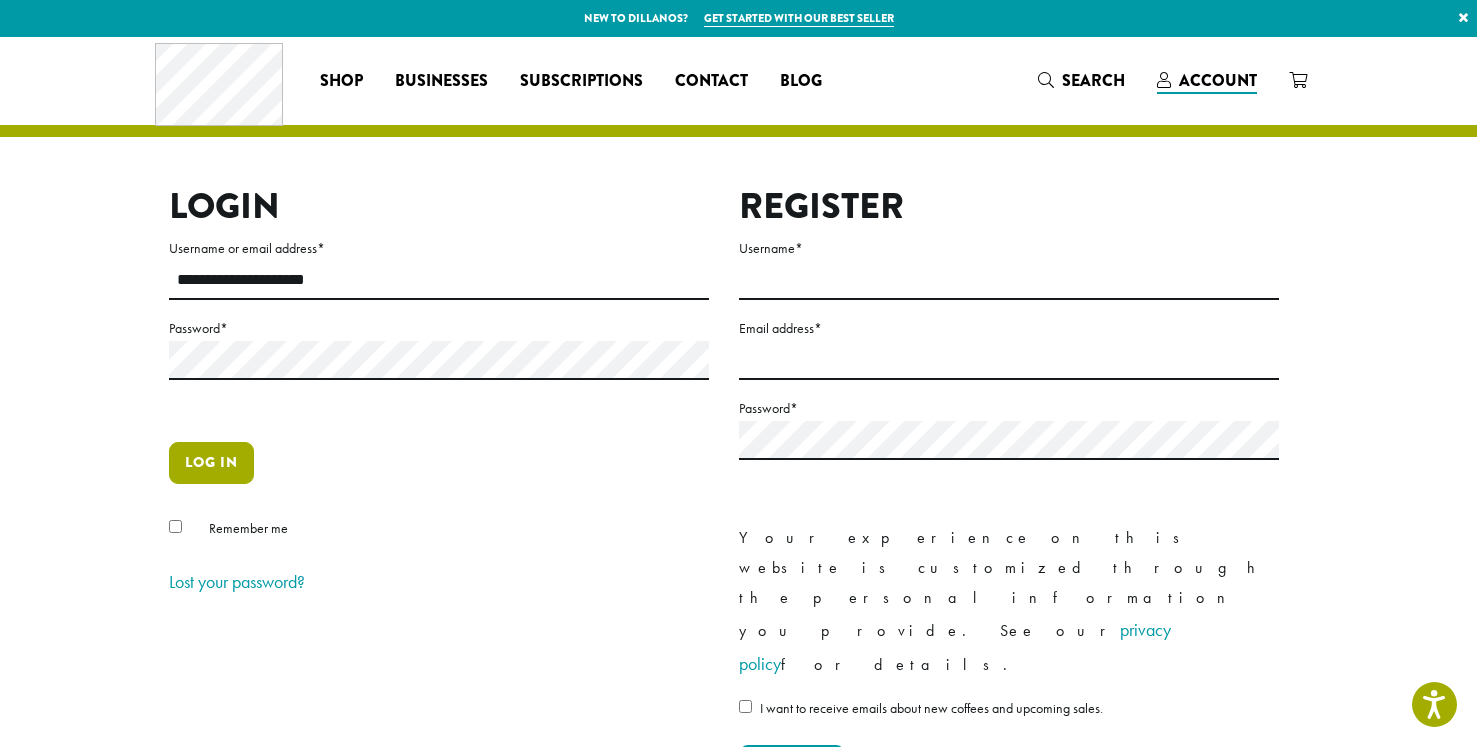 click on "Log in" at bounding box center [211, 463] 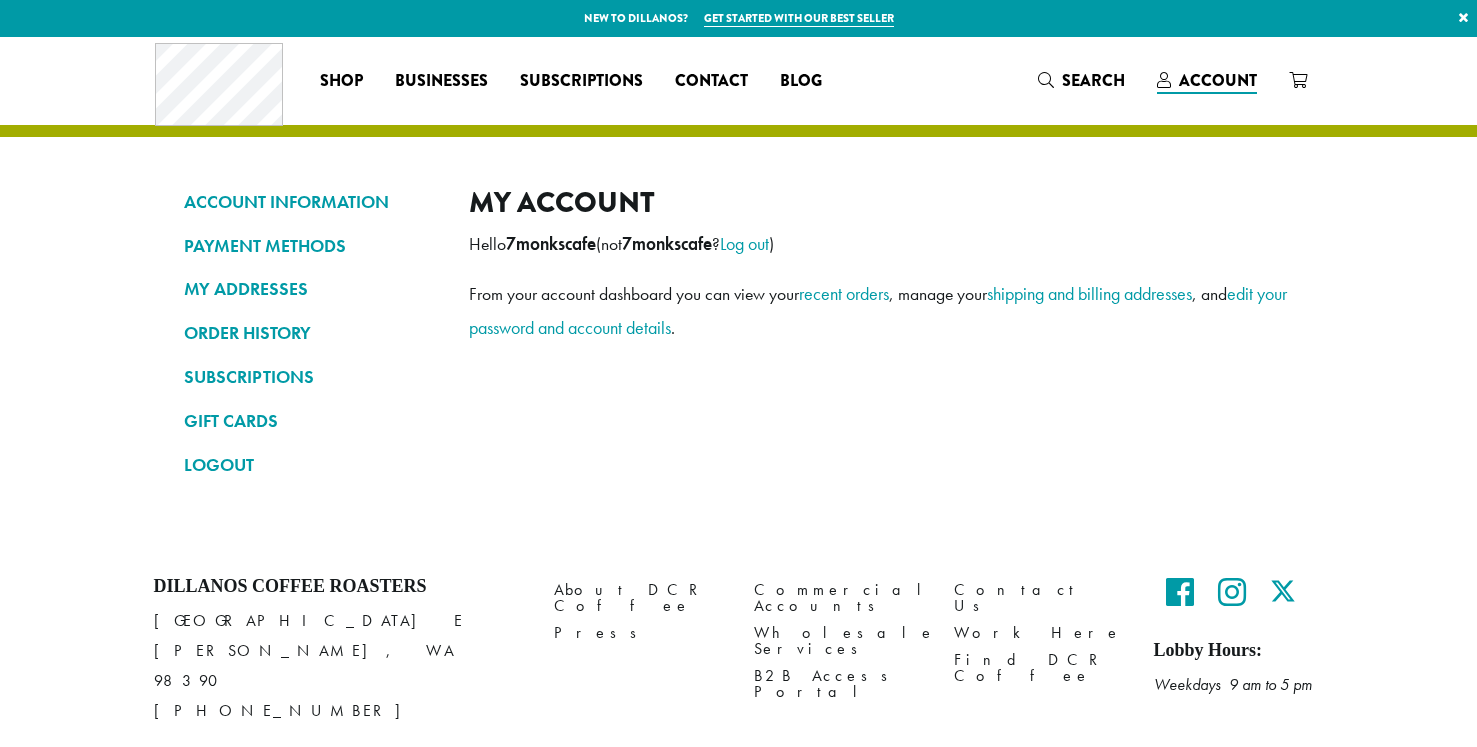 scroll, scrollTop: 0, scrollLeft: 0, axis: both 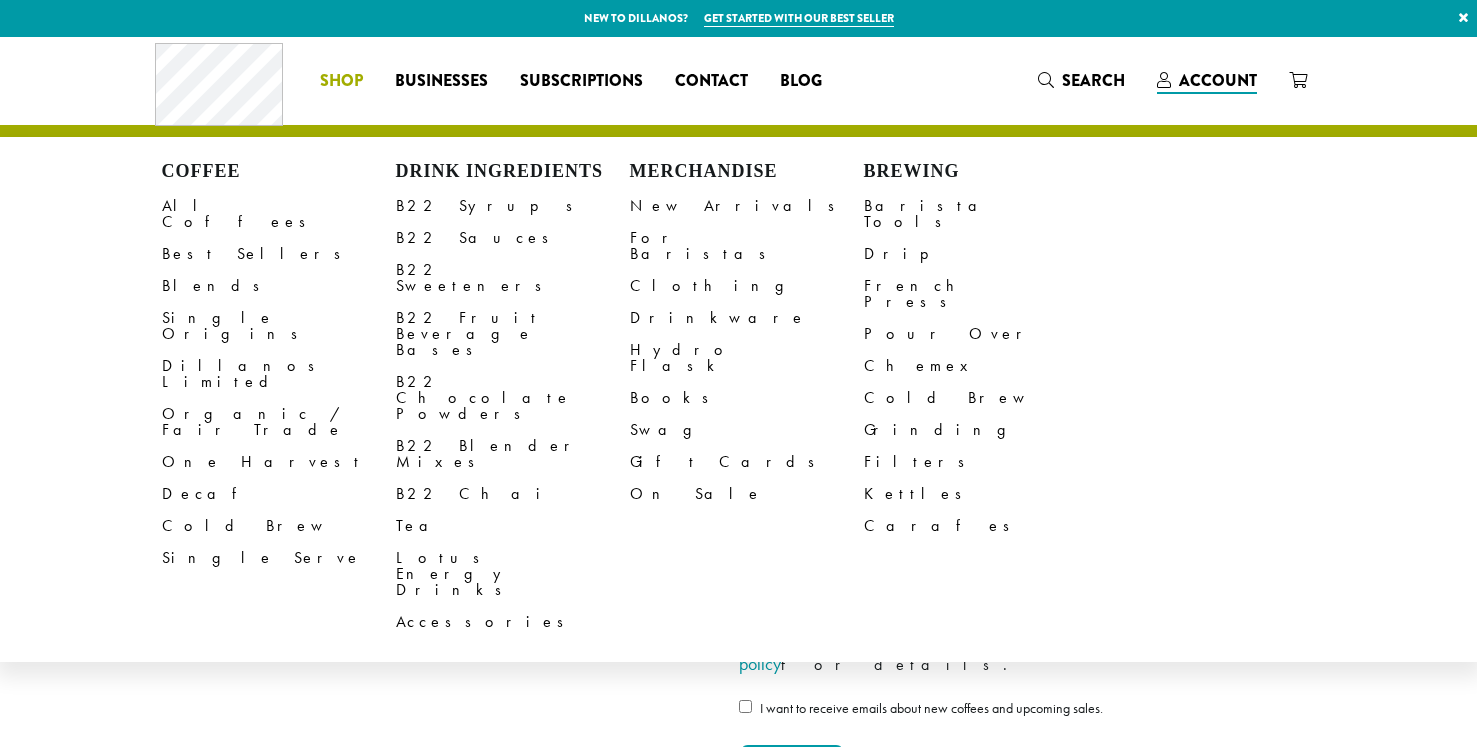 type on "**********" 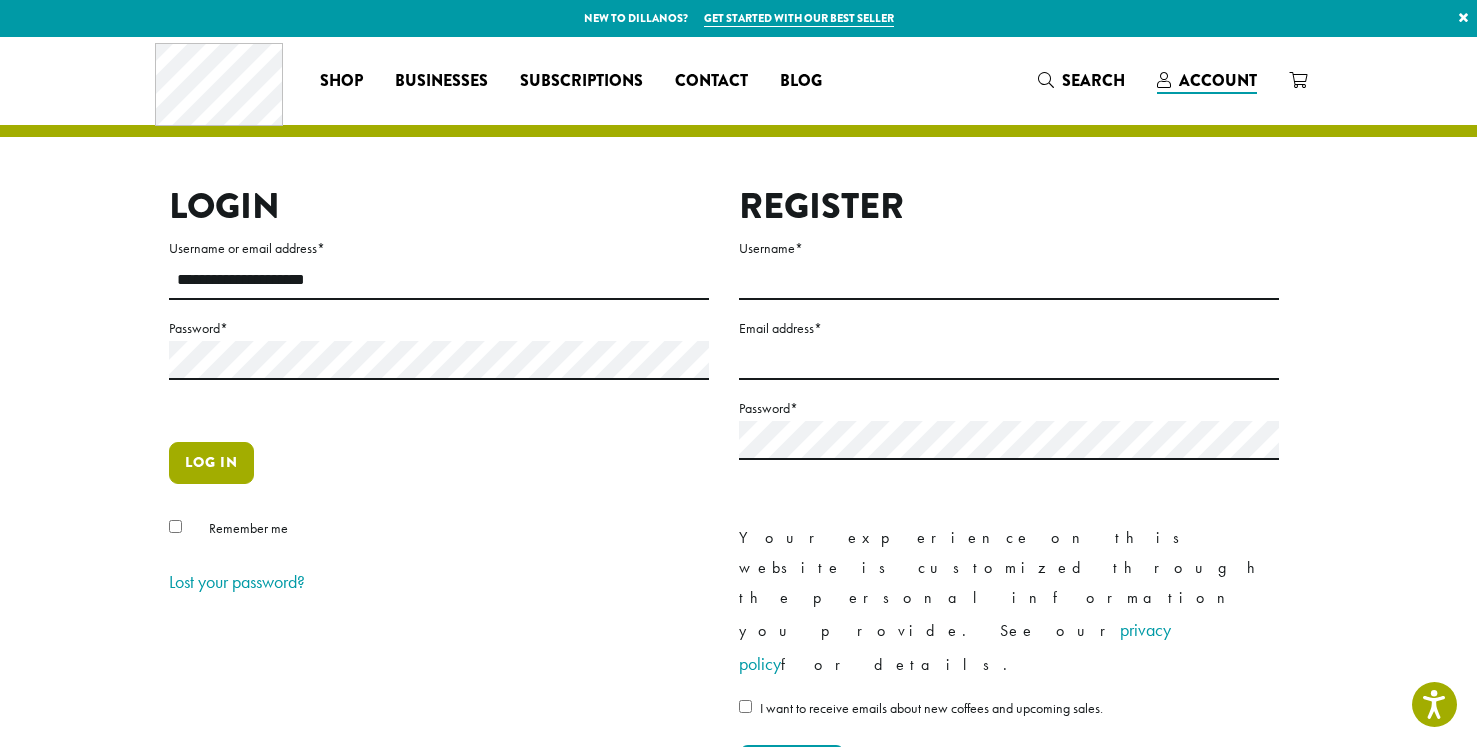 click on "Log in" at bounding box center [211, 463] 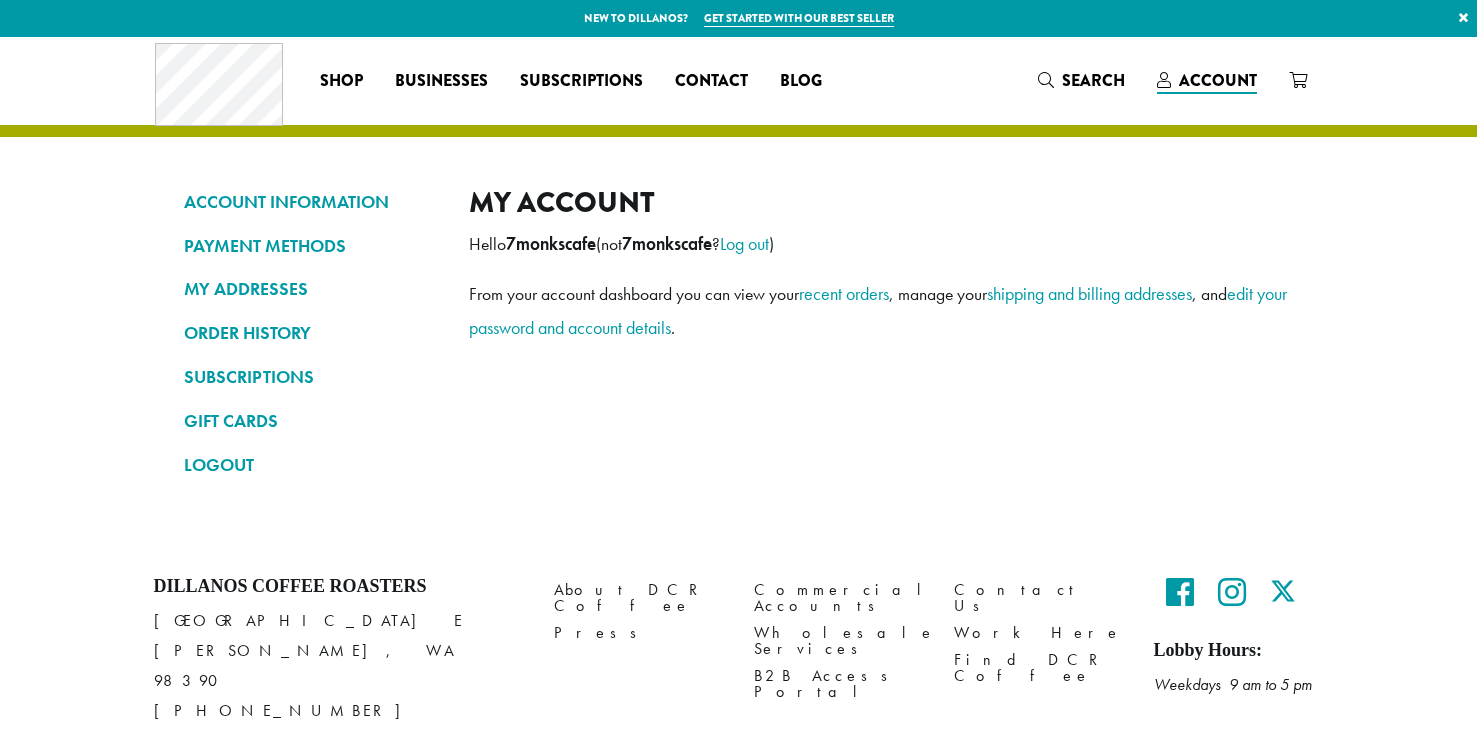 scroll, scrollTop: 0, scrollLeft: 0, axis: both 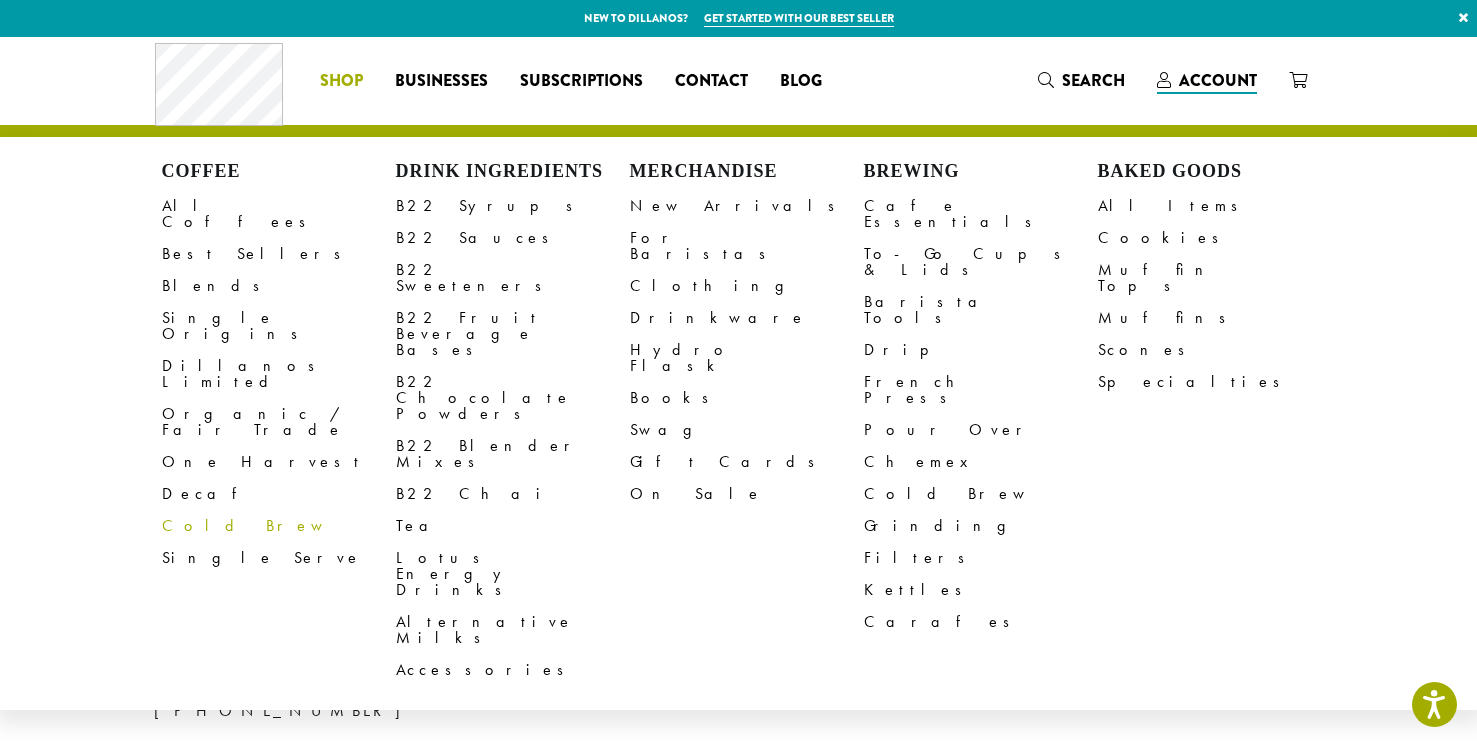 click on "Cold Brew" at bounding box center (279, 526) 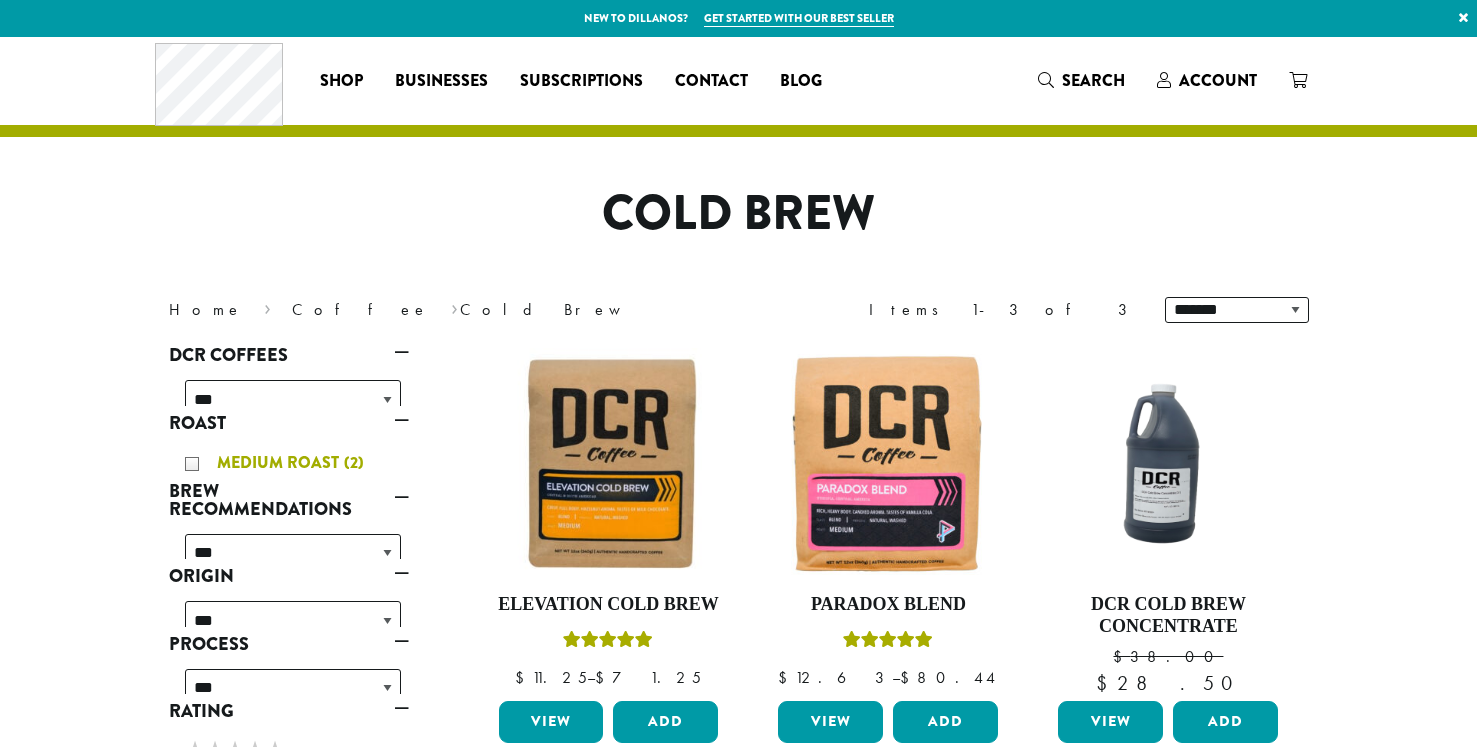 scroll, scrollTop: 0, scrollLeft: 0, axis: both 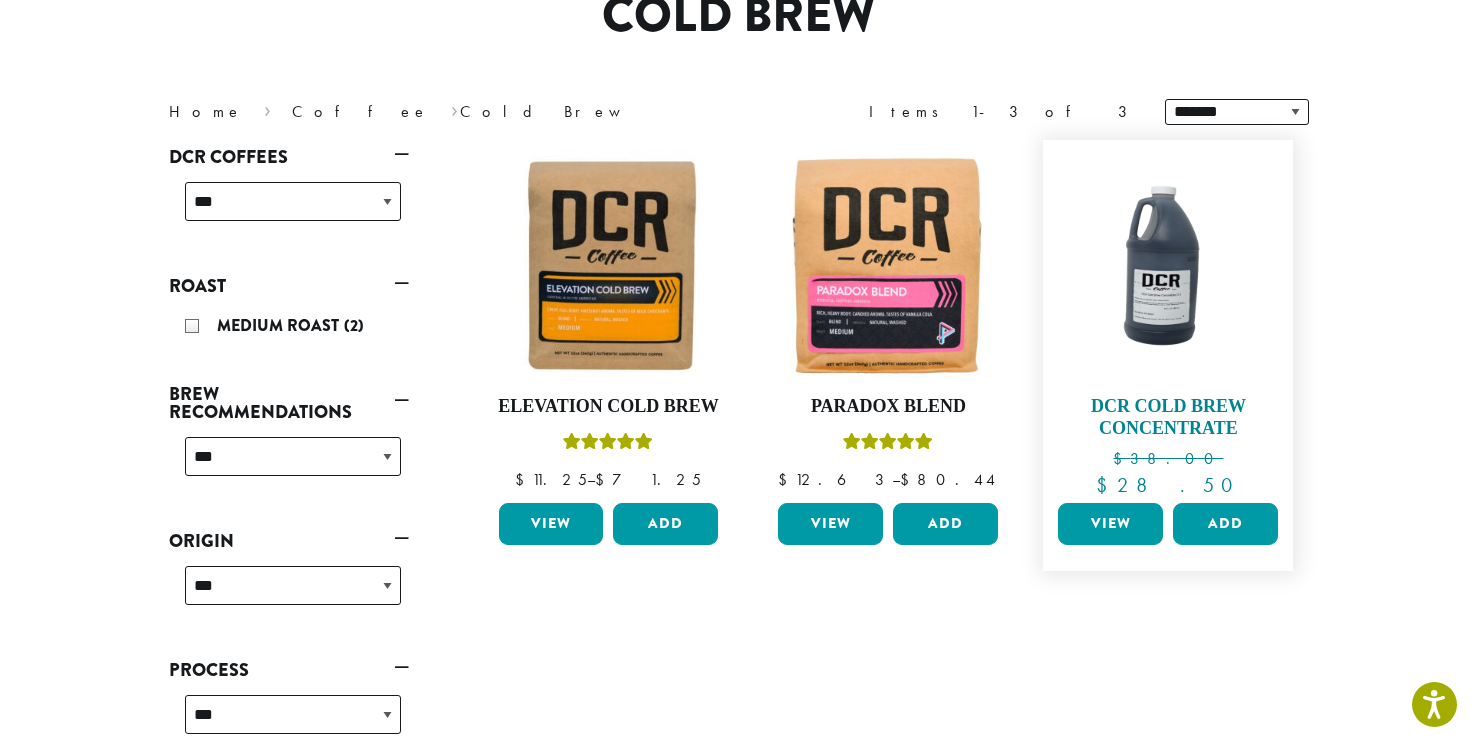 click at bounding box center (1168, 265) 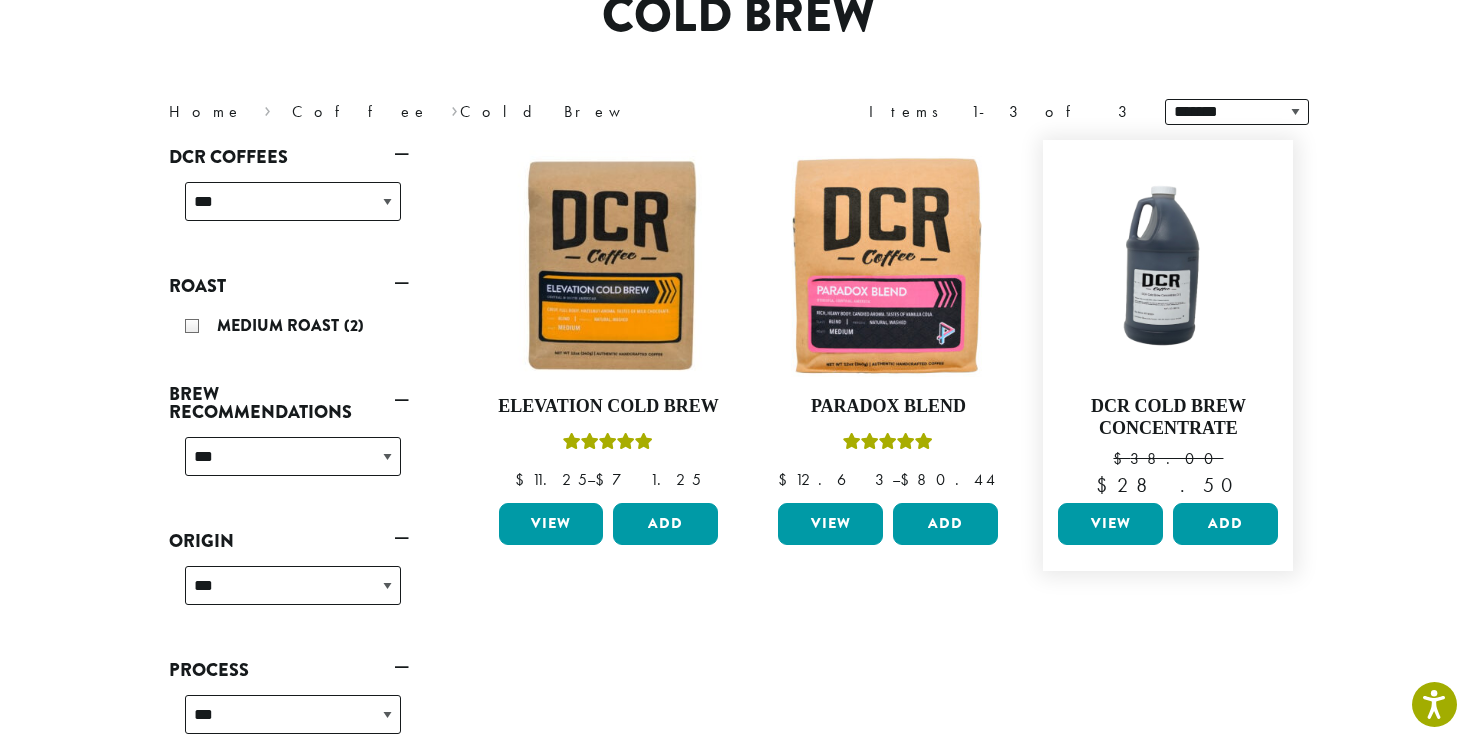 click on "View" at bounding box center [1110, 524] 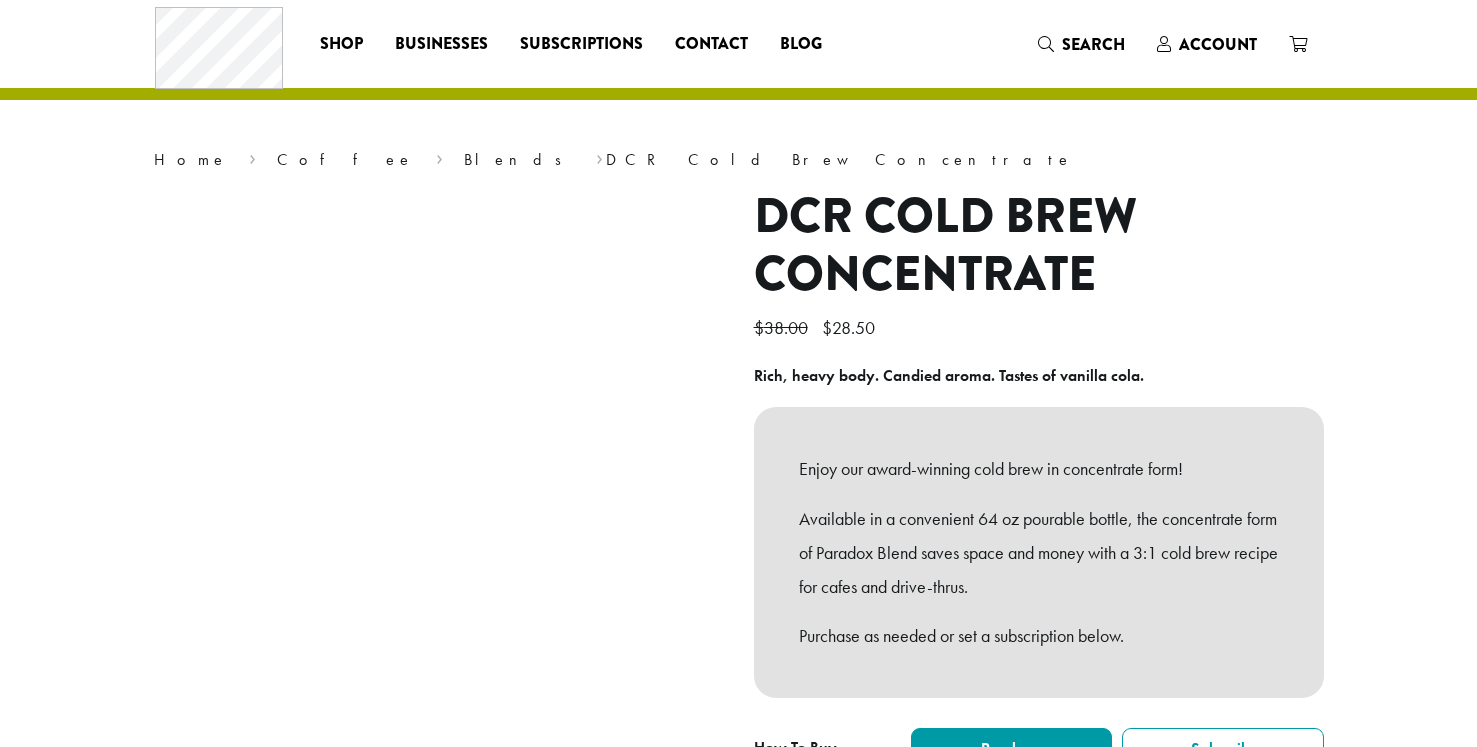 scroll, scrollTop: 0, scrollLeft: 0, axis: both 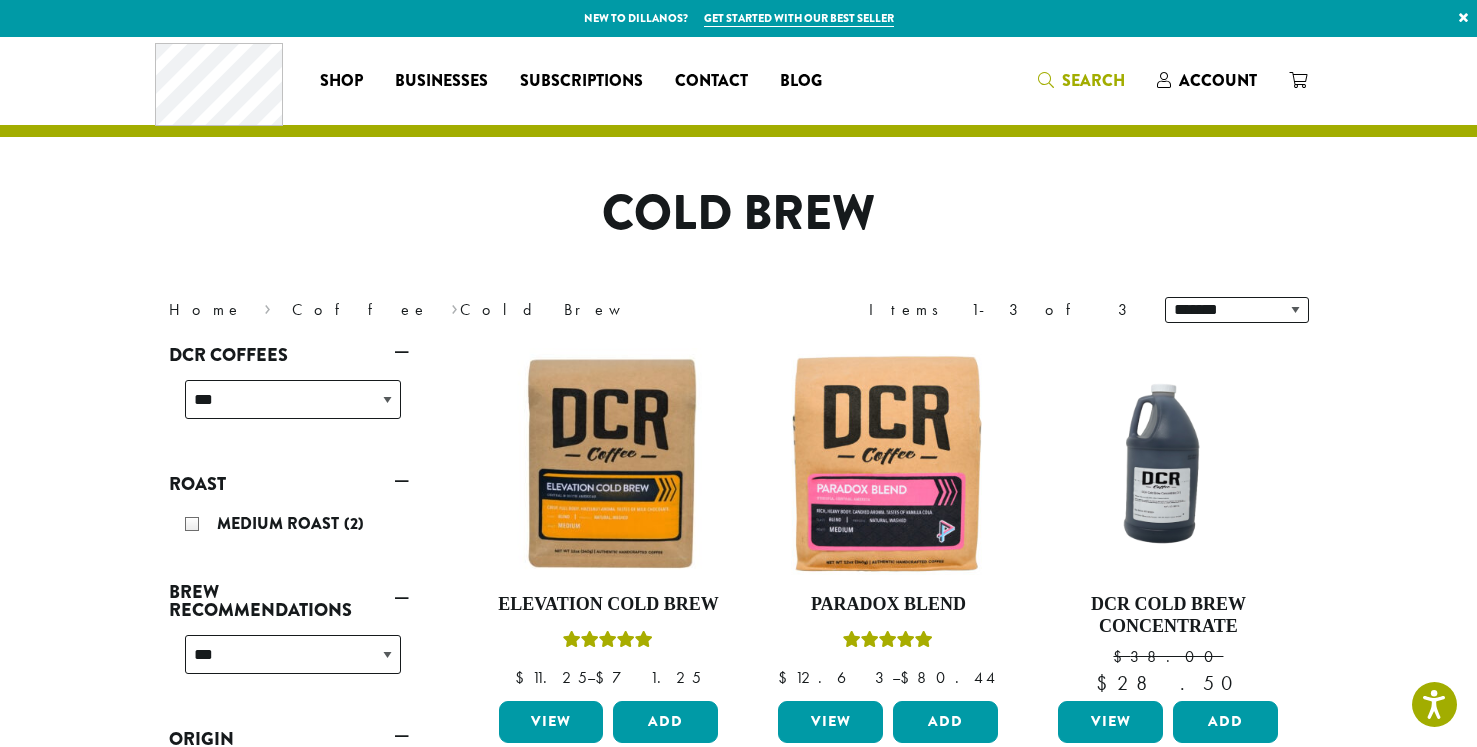 click on "Search" at bounding box center (1081, 81) 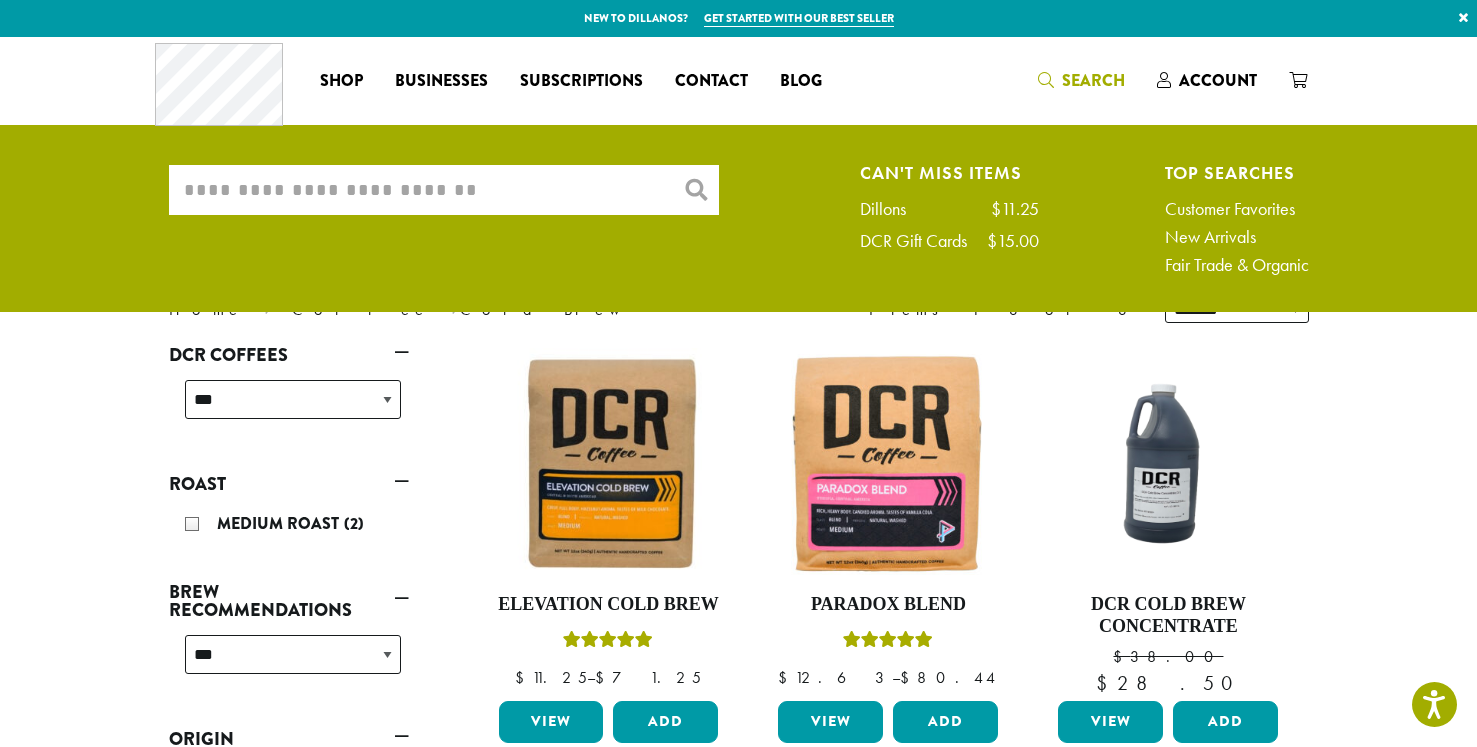 click on "What are you searching for?" at bounding box center [444, 190] 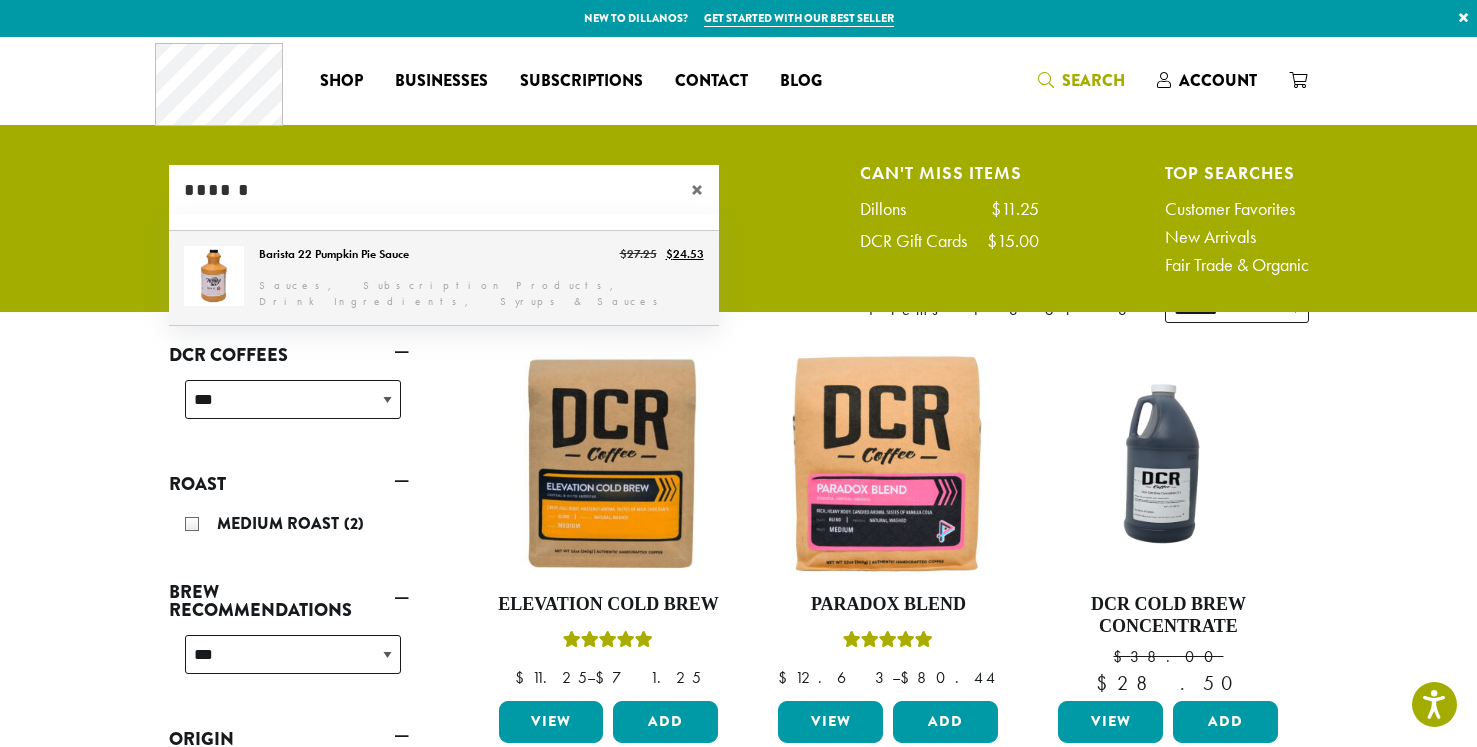 type on "******" 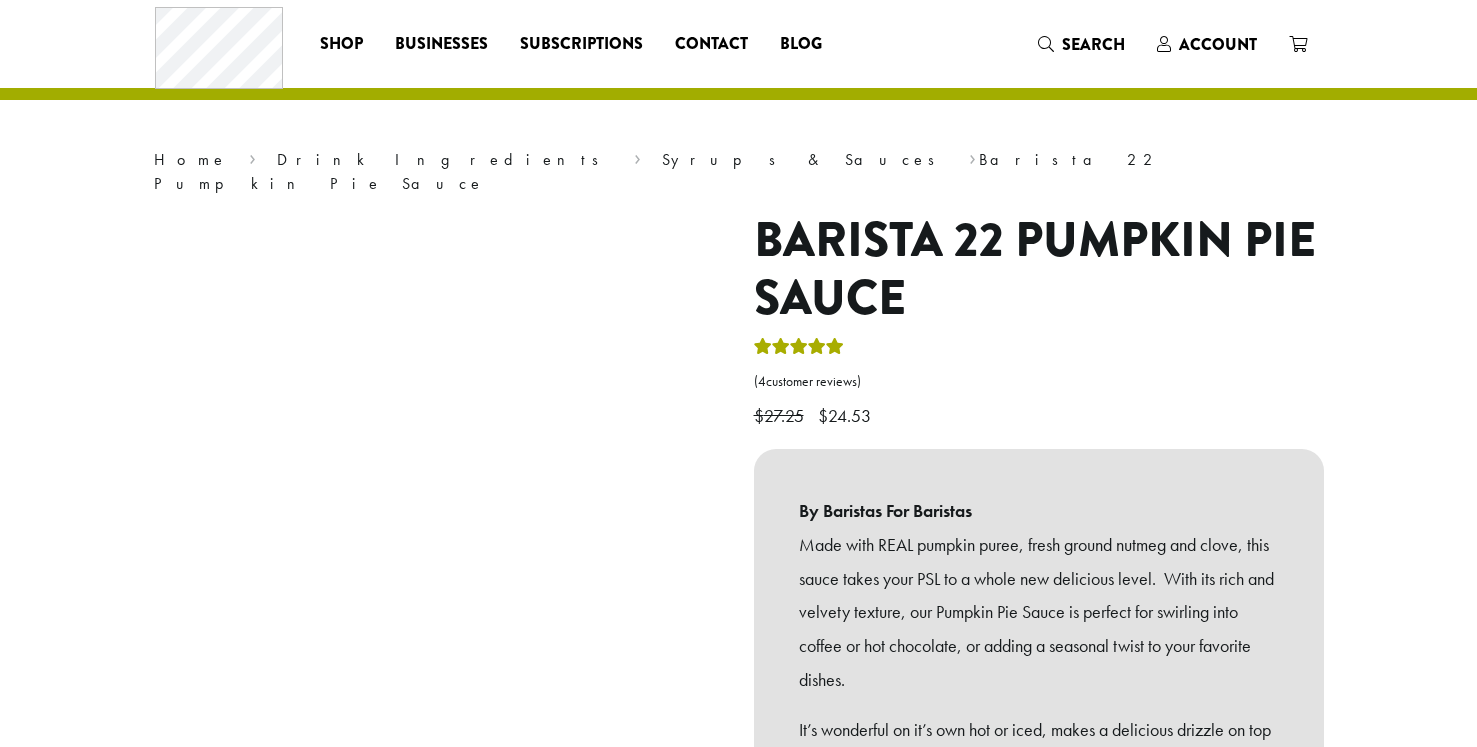 scroll, scrollTop: 0, scrollLeft: 0, axis: both 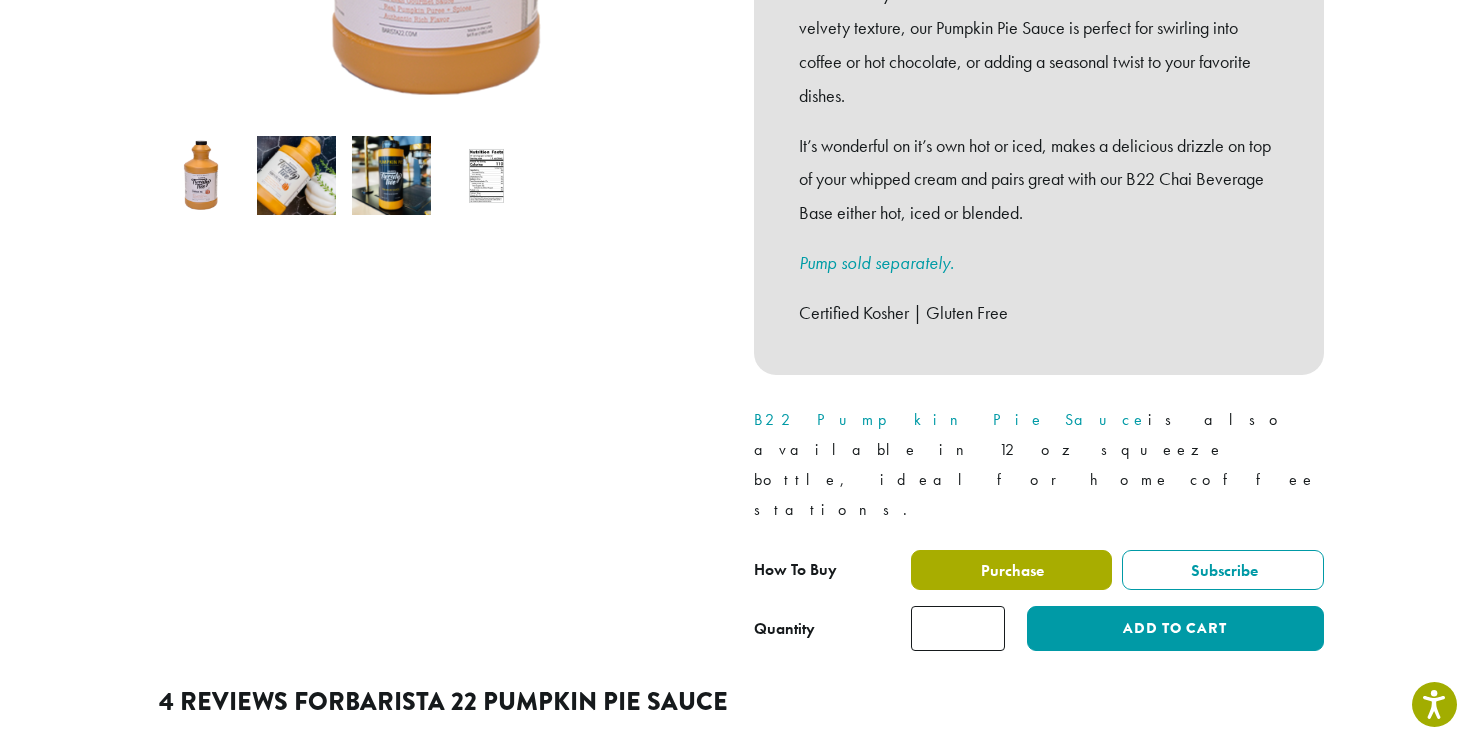click on "Purchase" at bounding box center [1011, 570] 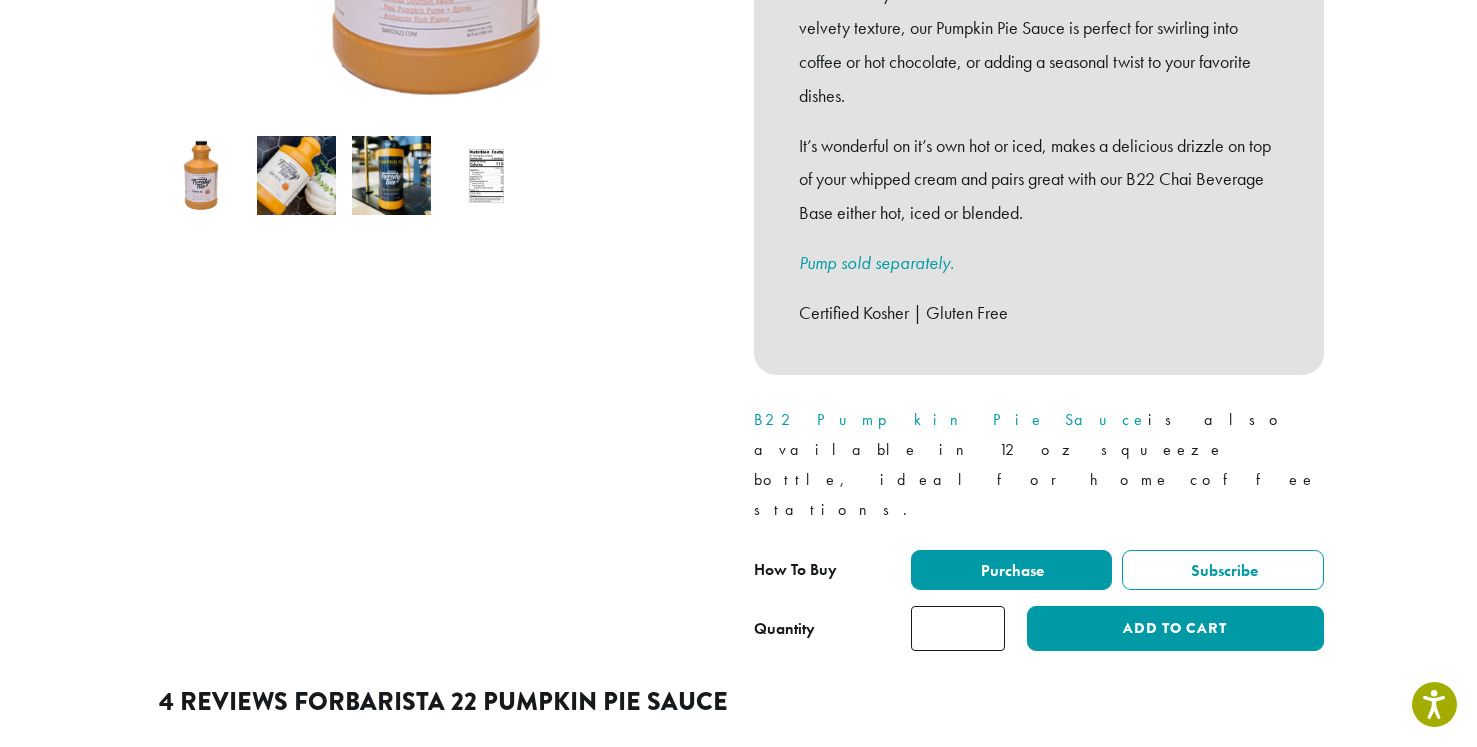 scroll, scrollTop: 0, scrollLeft: 0, axis: both 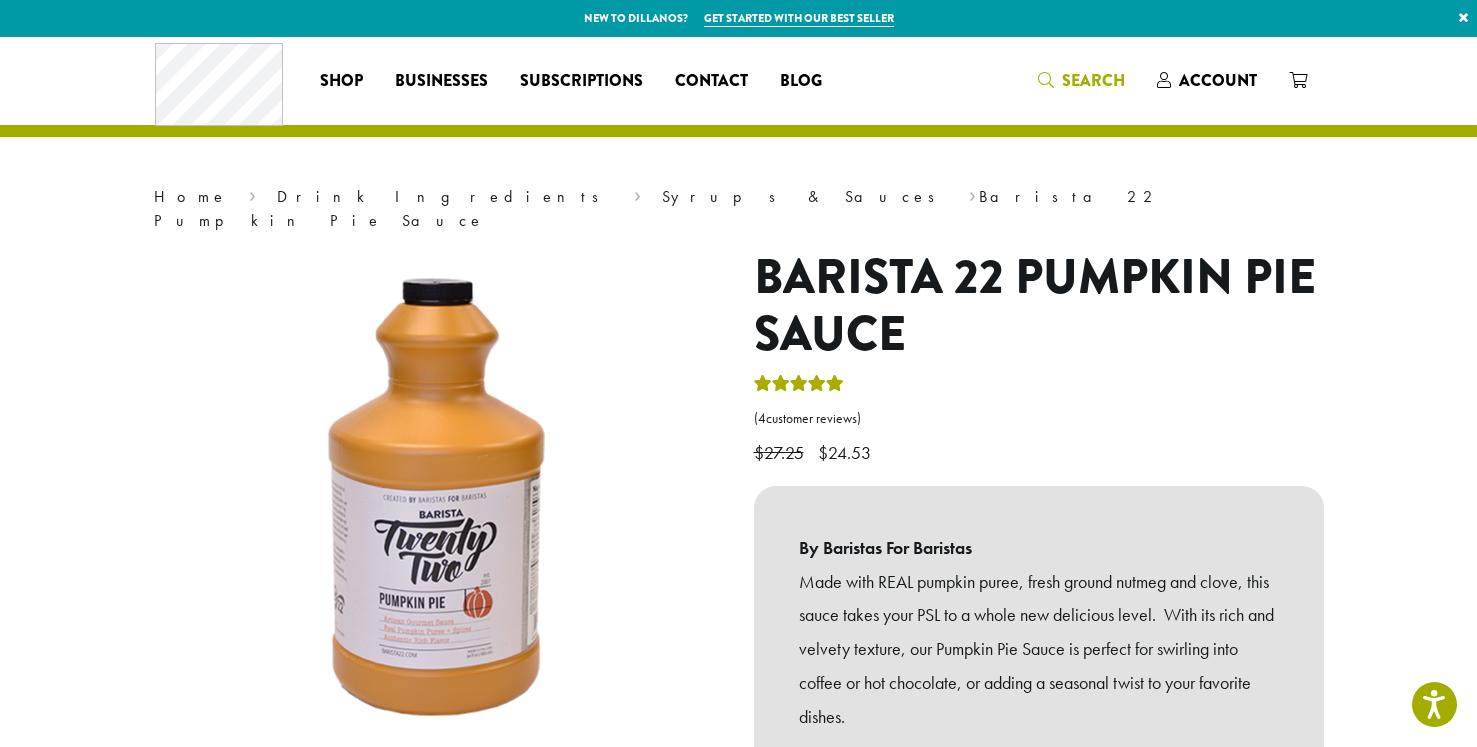 click at bounding box center (1046, 80) 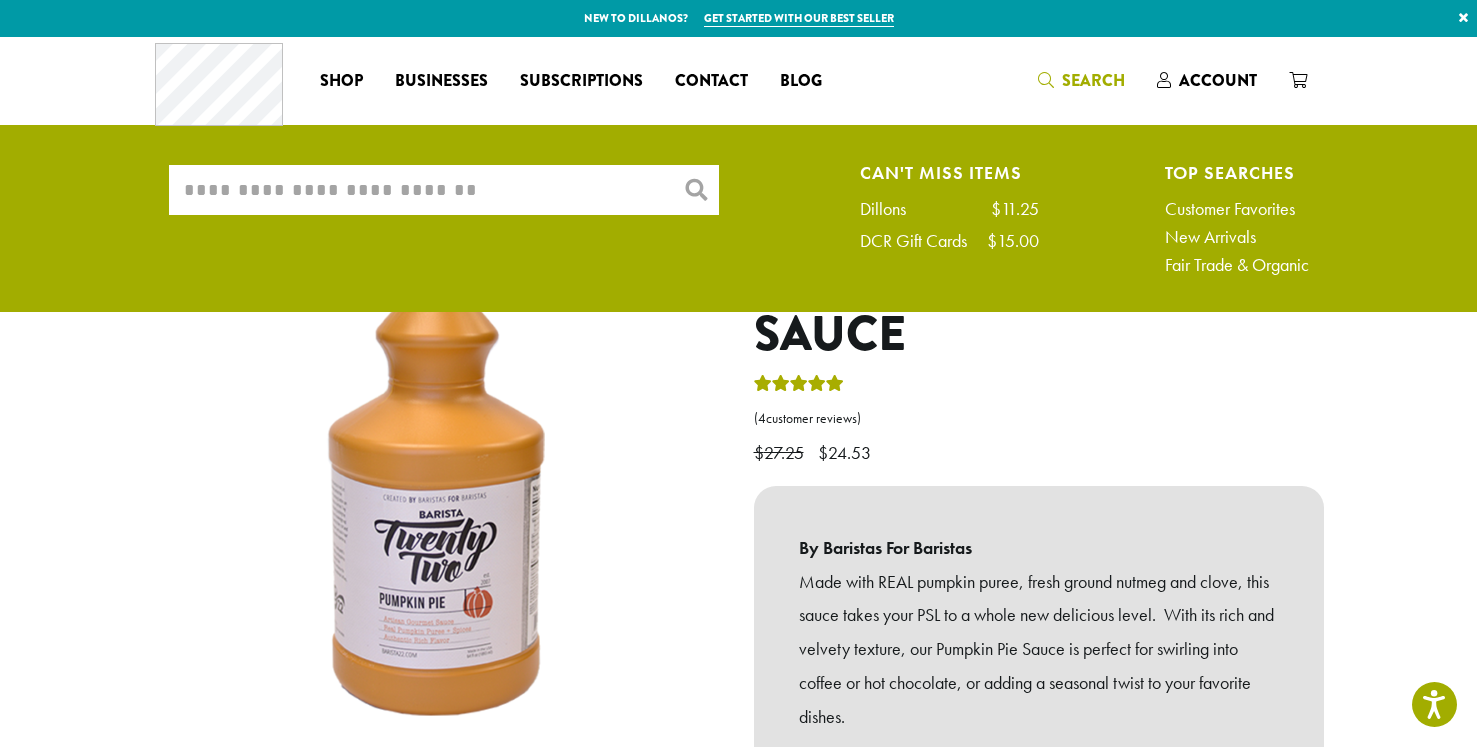 click on "What are you searching for?" at bounding box center [444, 190] 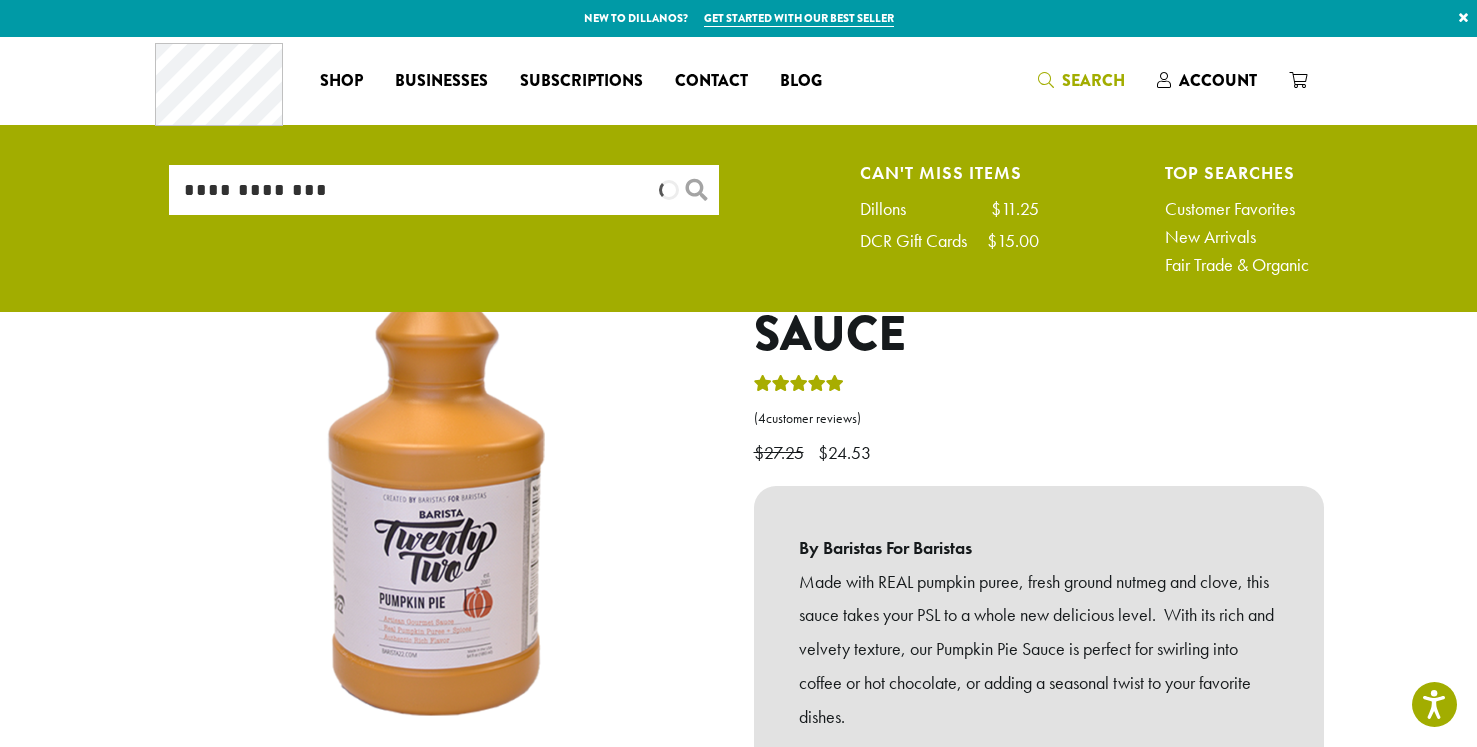 type on "**********" 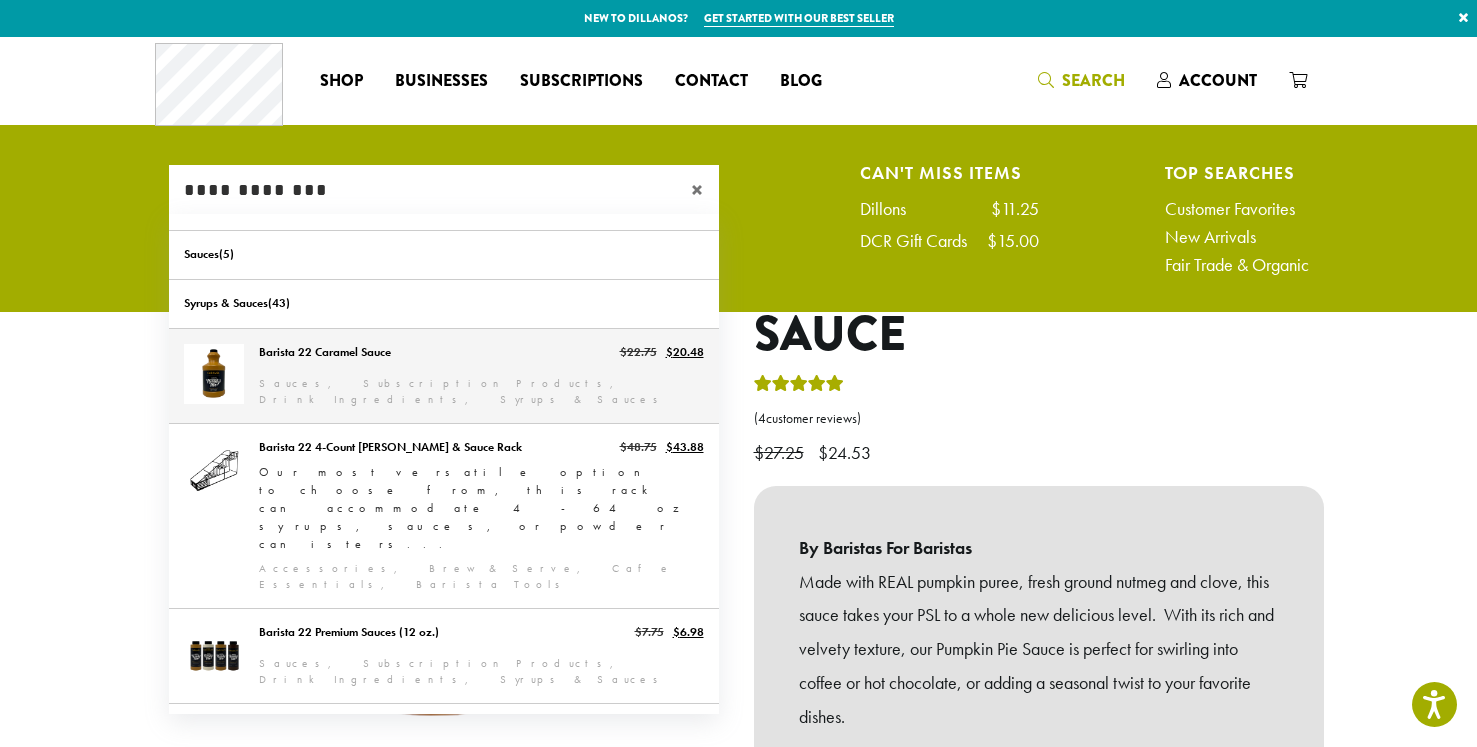 click on "Barista 22 Caramel Sauce" at bounding box center [444, 376] 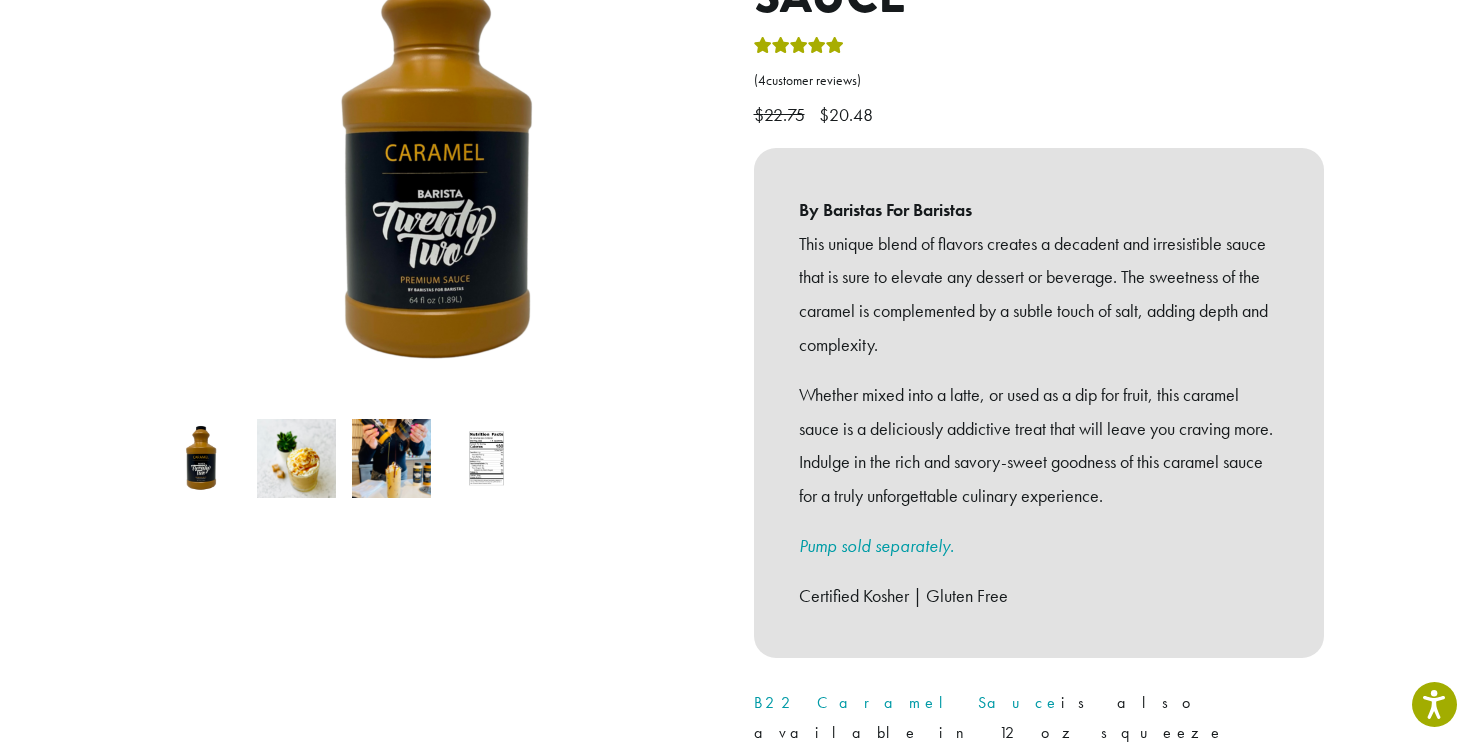 scroll, scrollTop: 305, scrollLeft: 0, axis: vertical 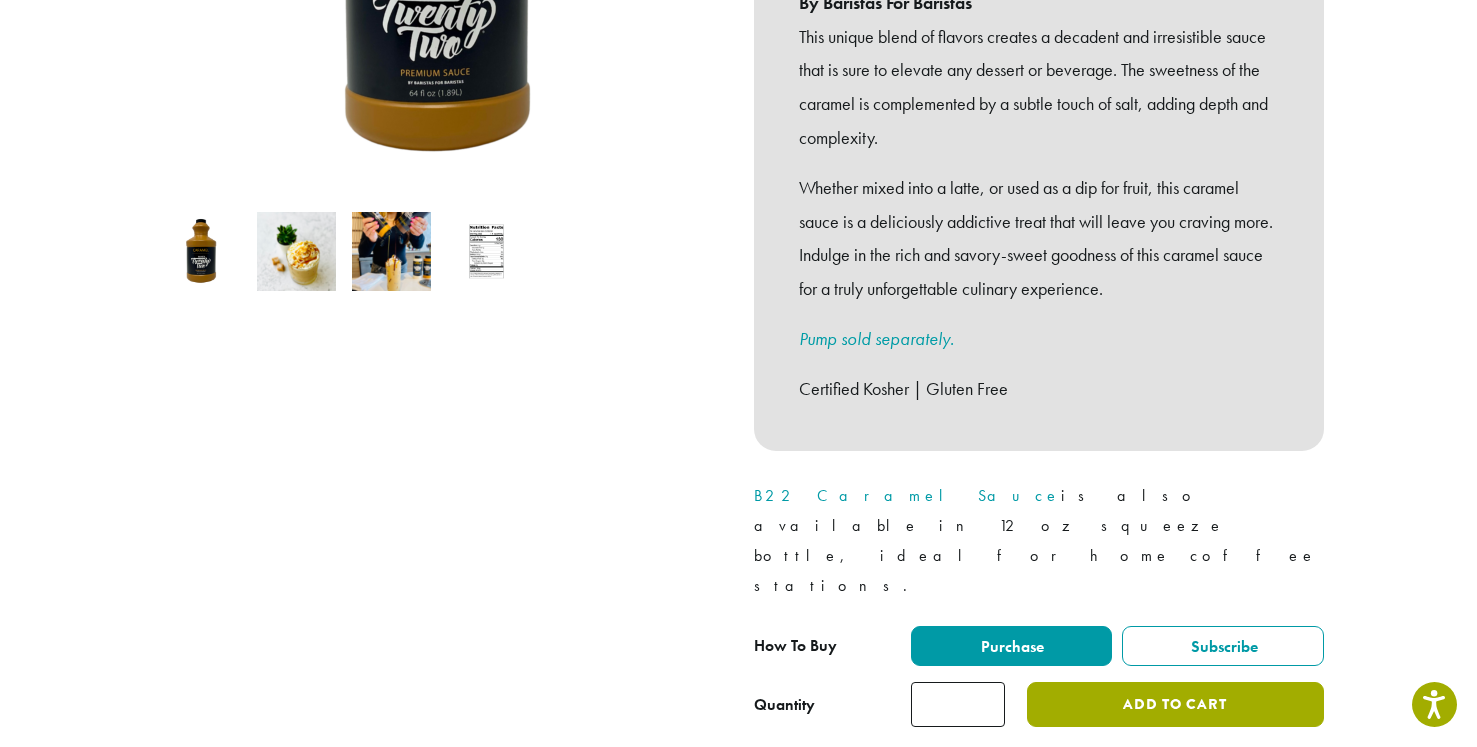 click on "Add to cart" at bounding box center [1175, 704] 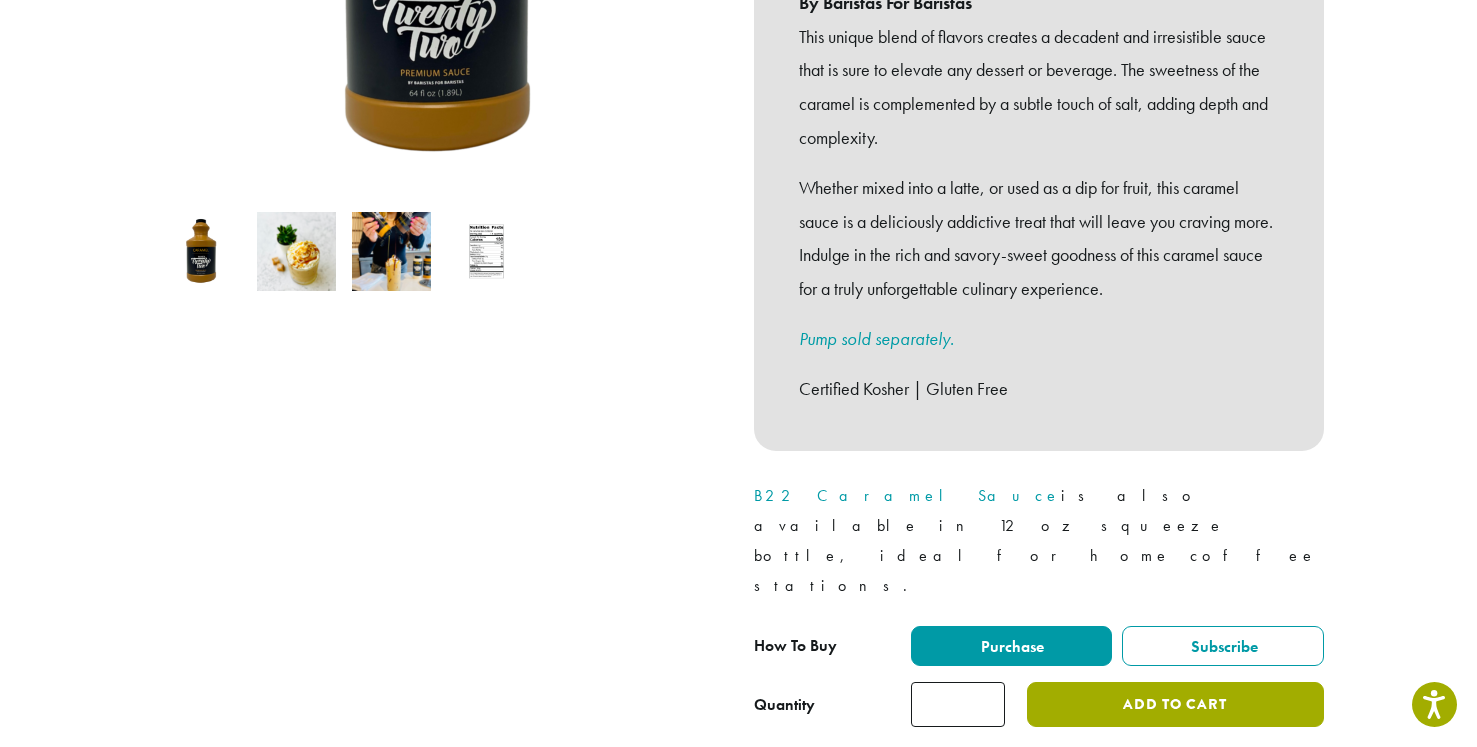 scroll, scrollTop: 0, scrollLeft: 0, axis: both 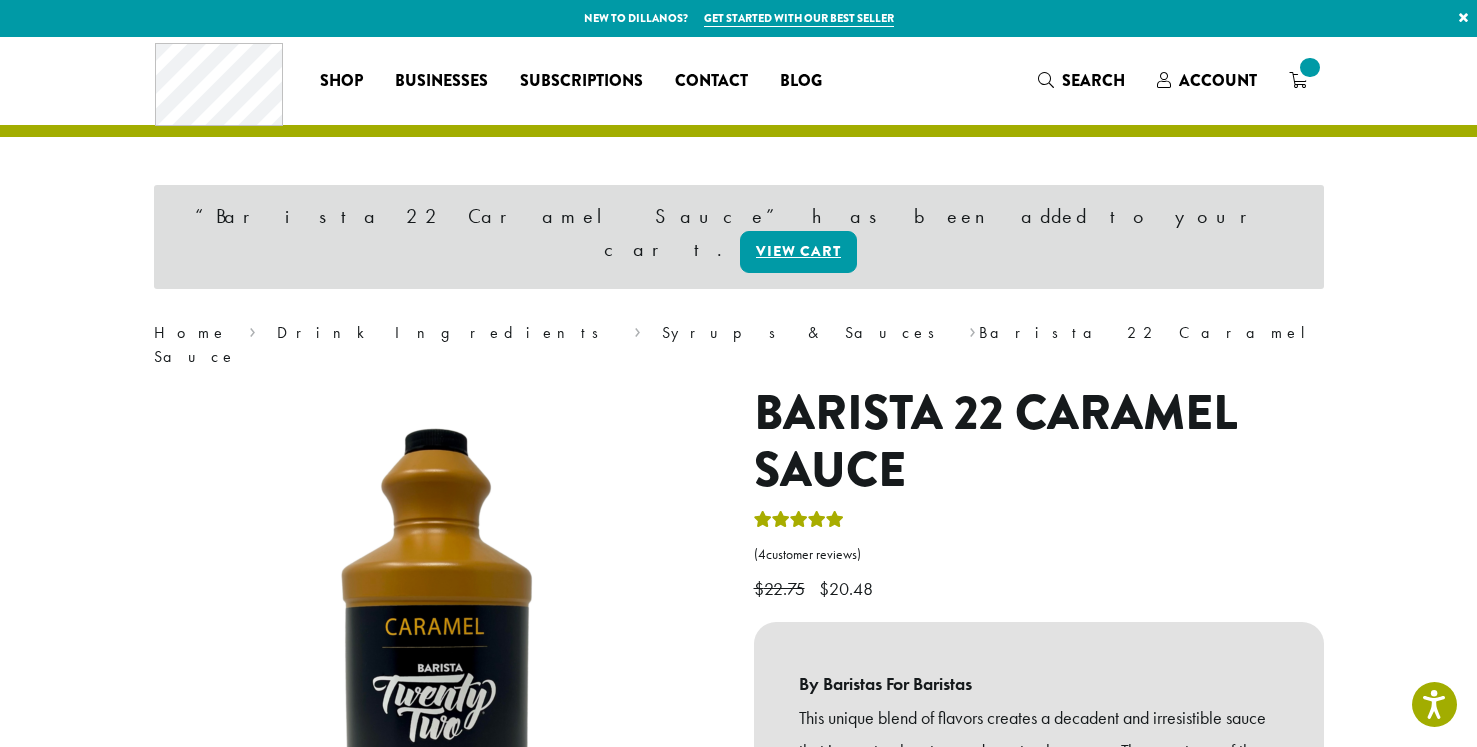 click on "Search" at bounding box center (1093, 80) 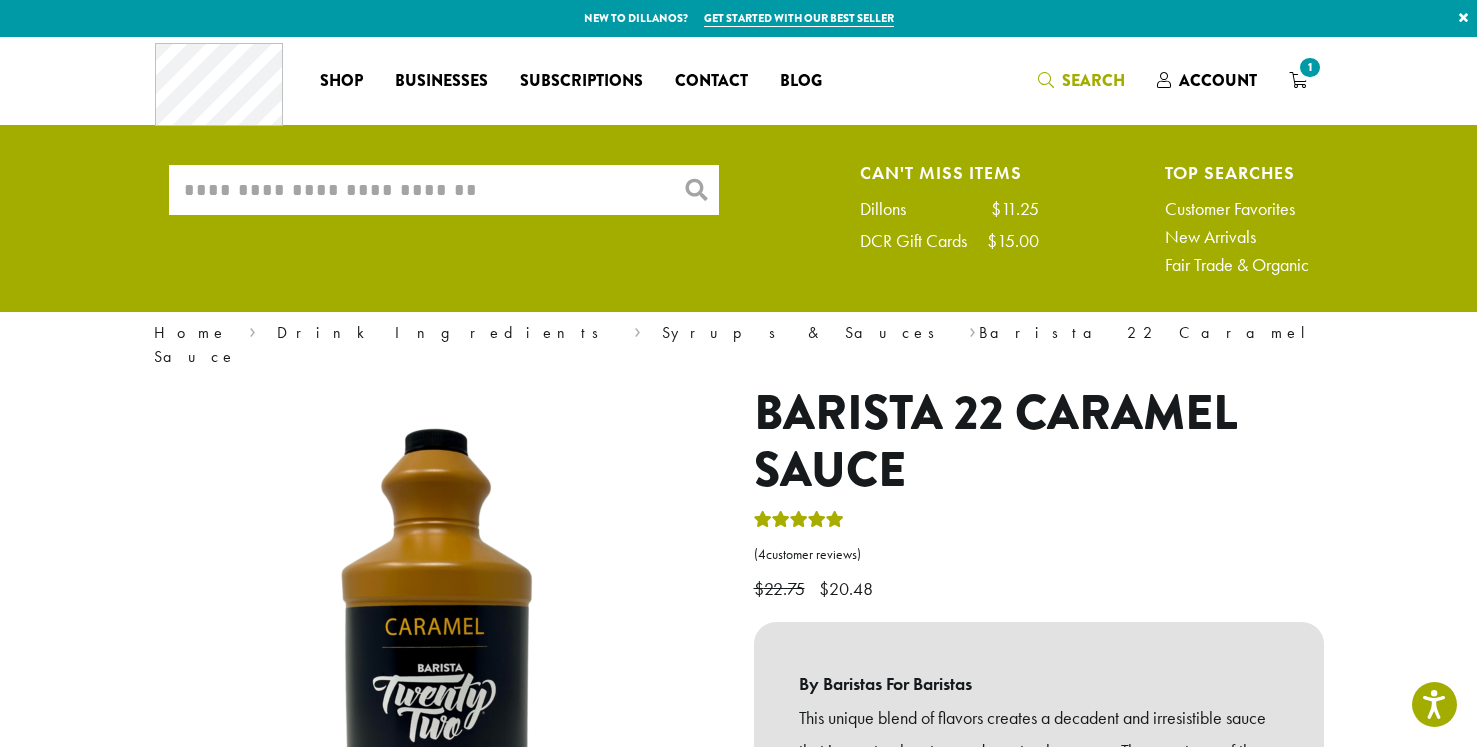 click on "What are you searching for?" at bounding box center [444, 190] 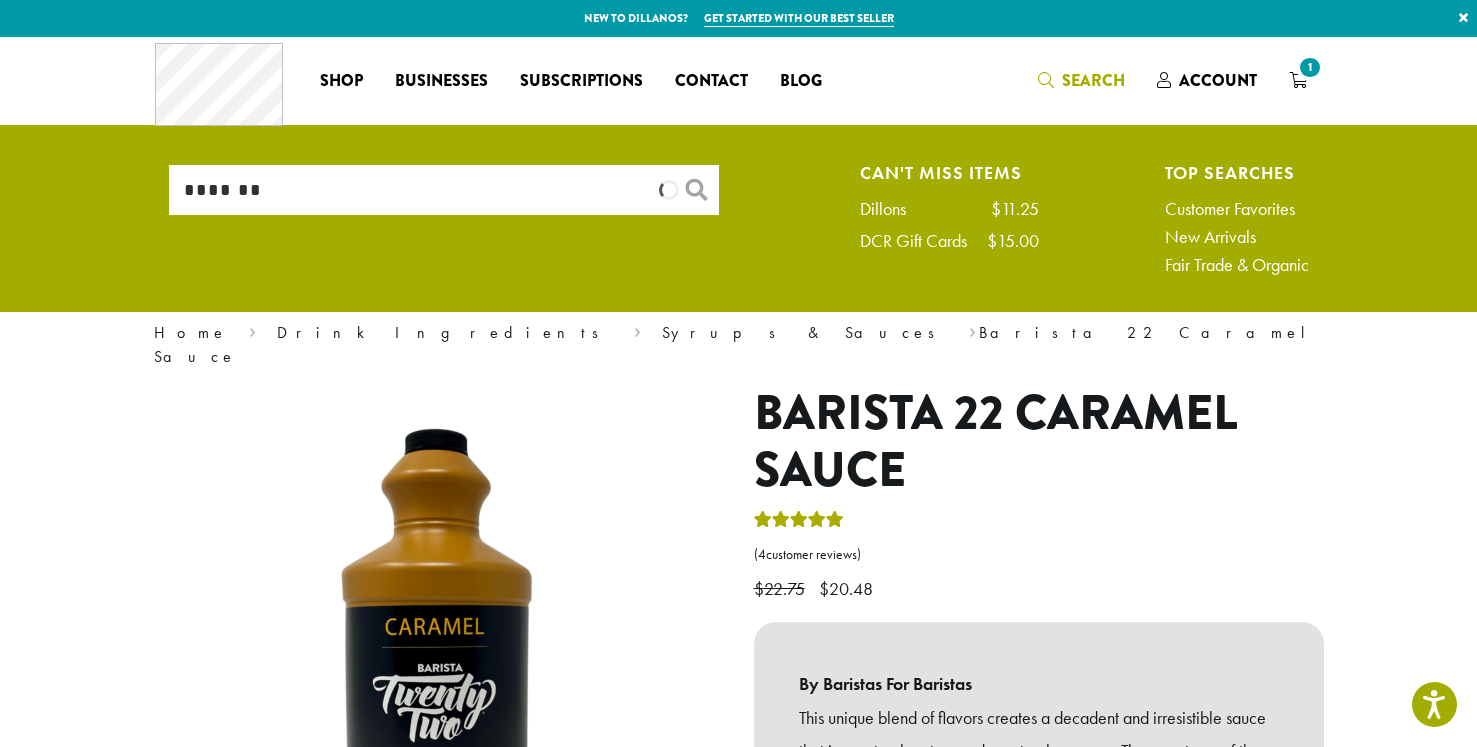 type on "*******" 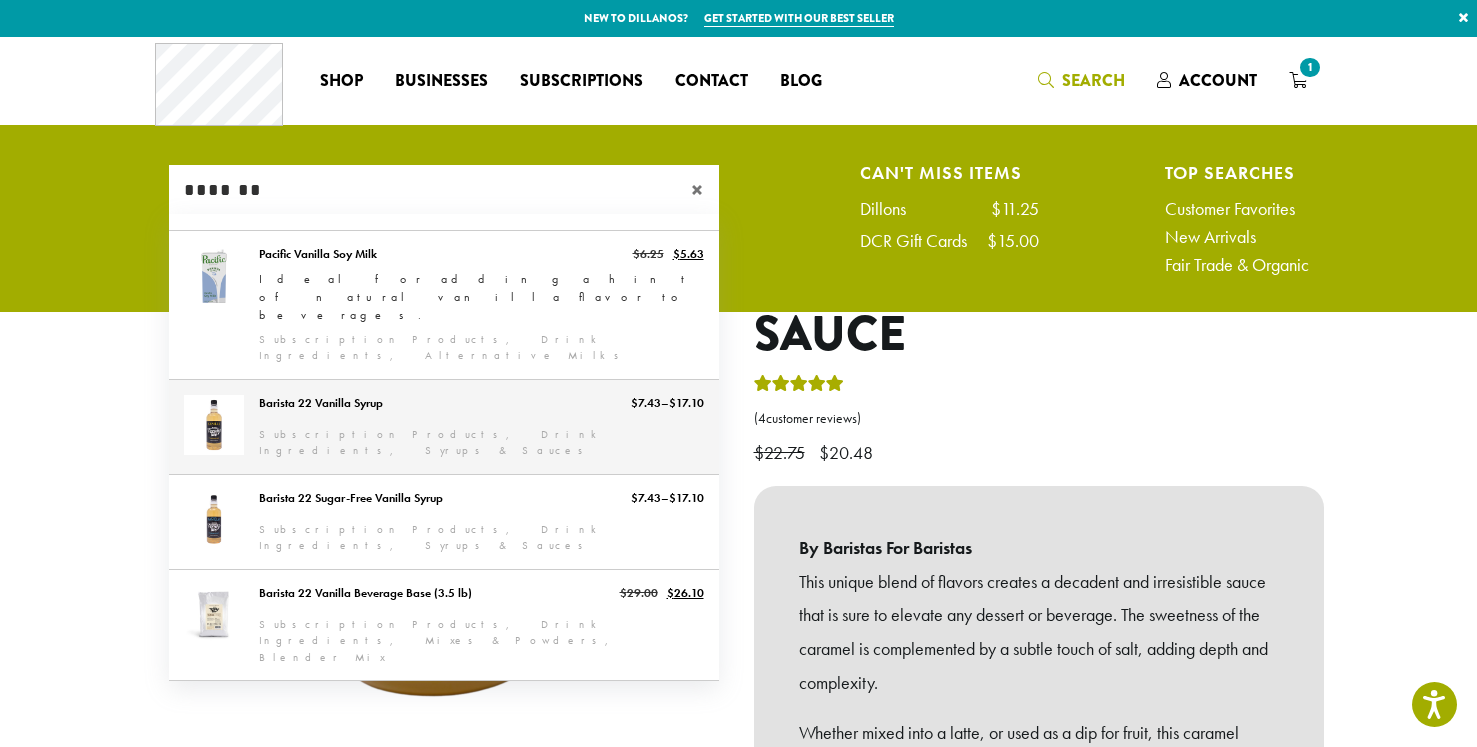 click on "Barista 22 Vanilla Syrup" at bounding box center [444, 427] 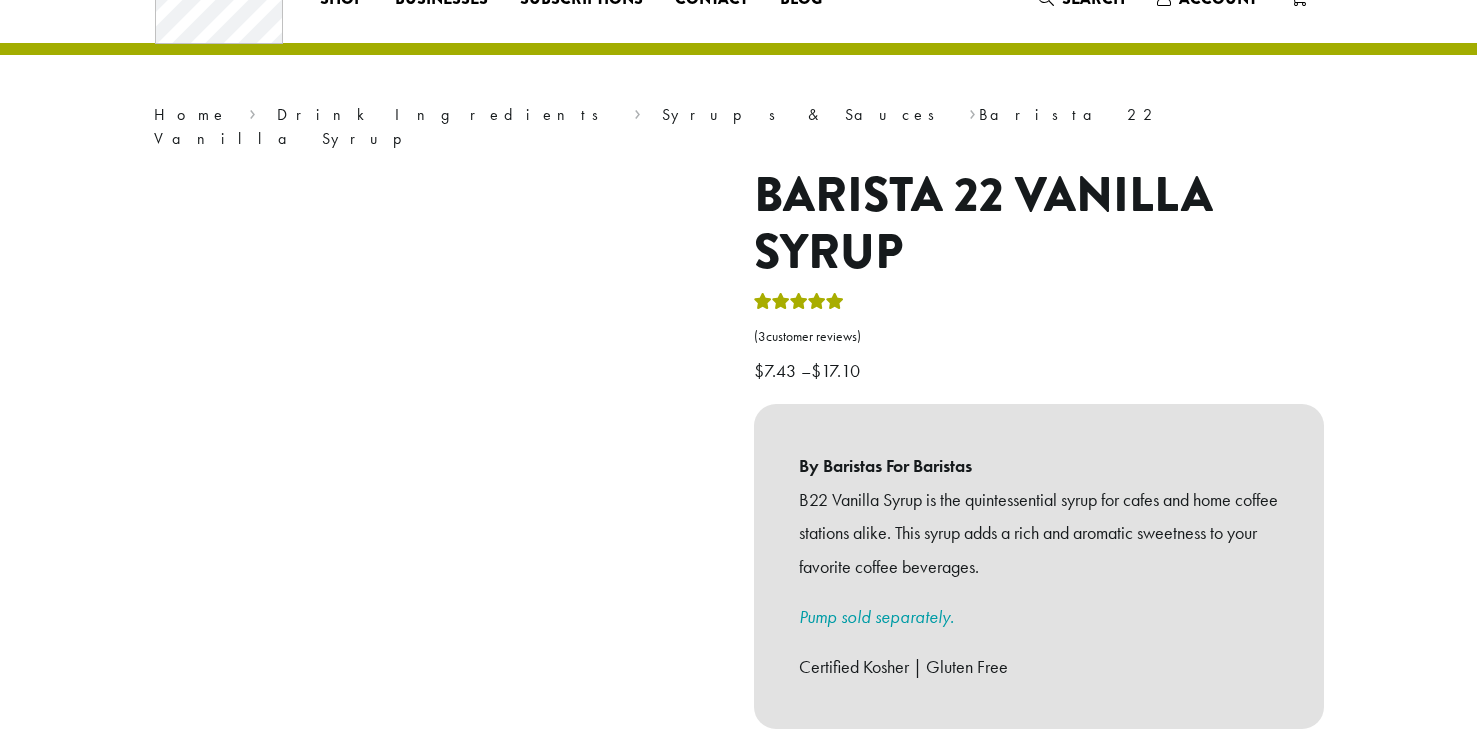 scroll, scrollTop: 83, scrollLeft: 0, axis: vertical 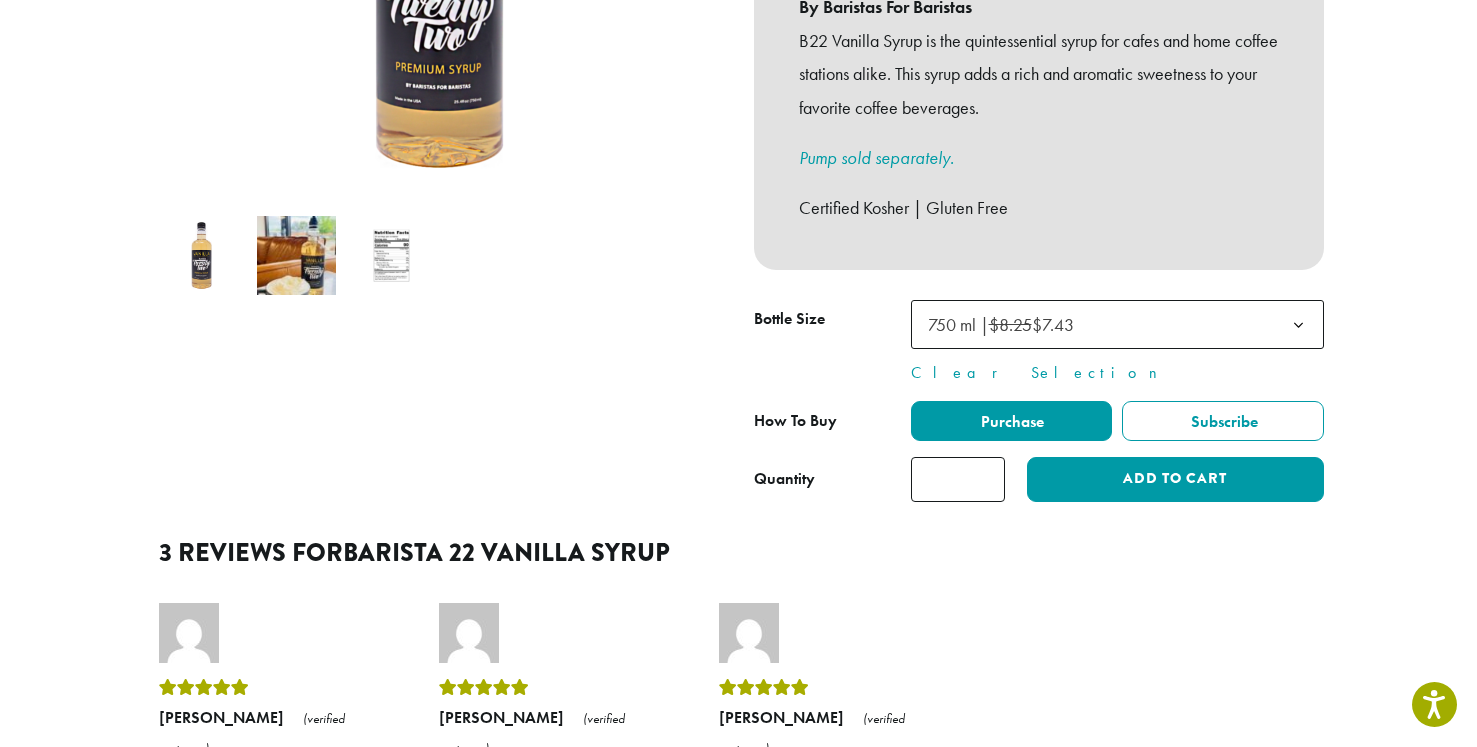 click 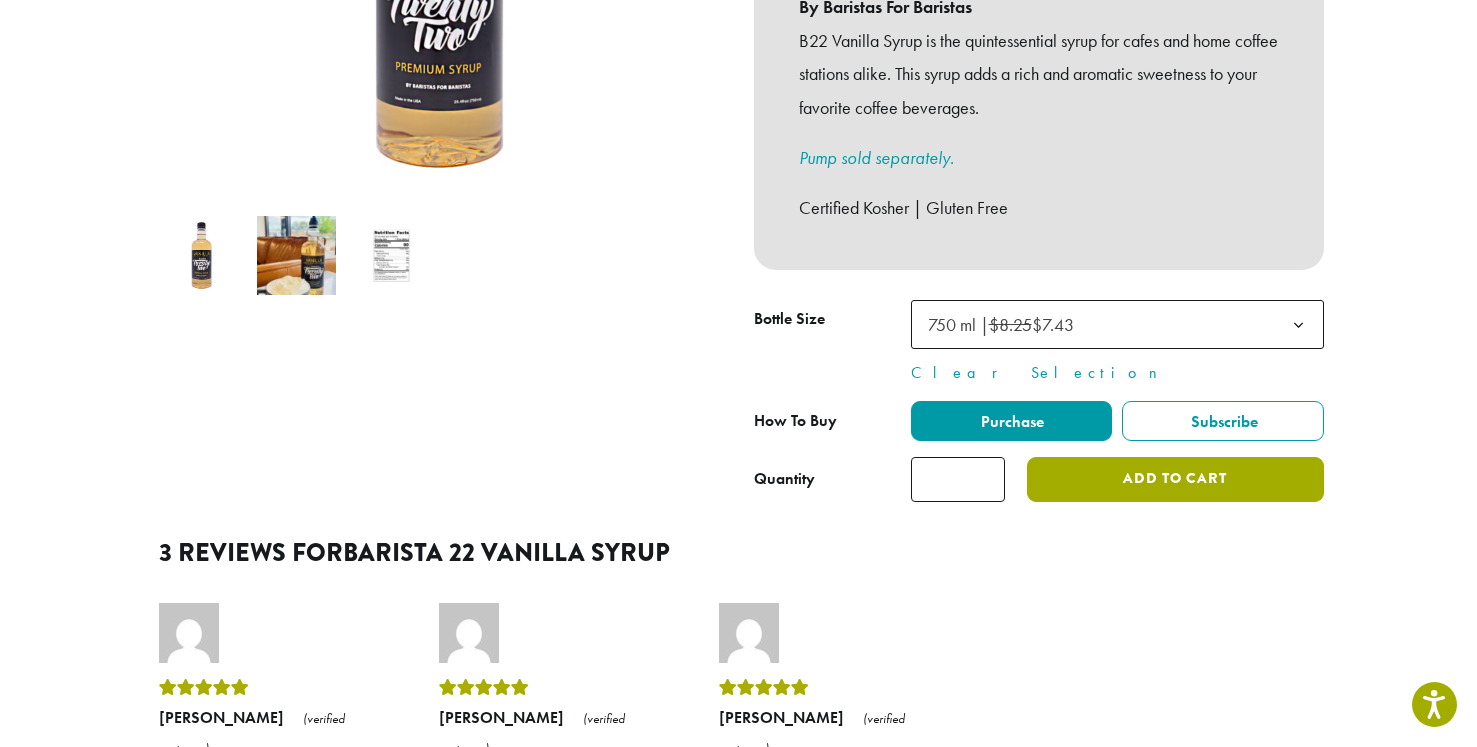 click on "Add to cart" 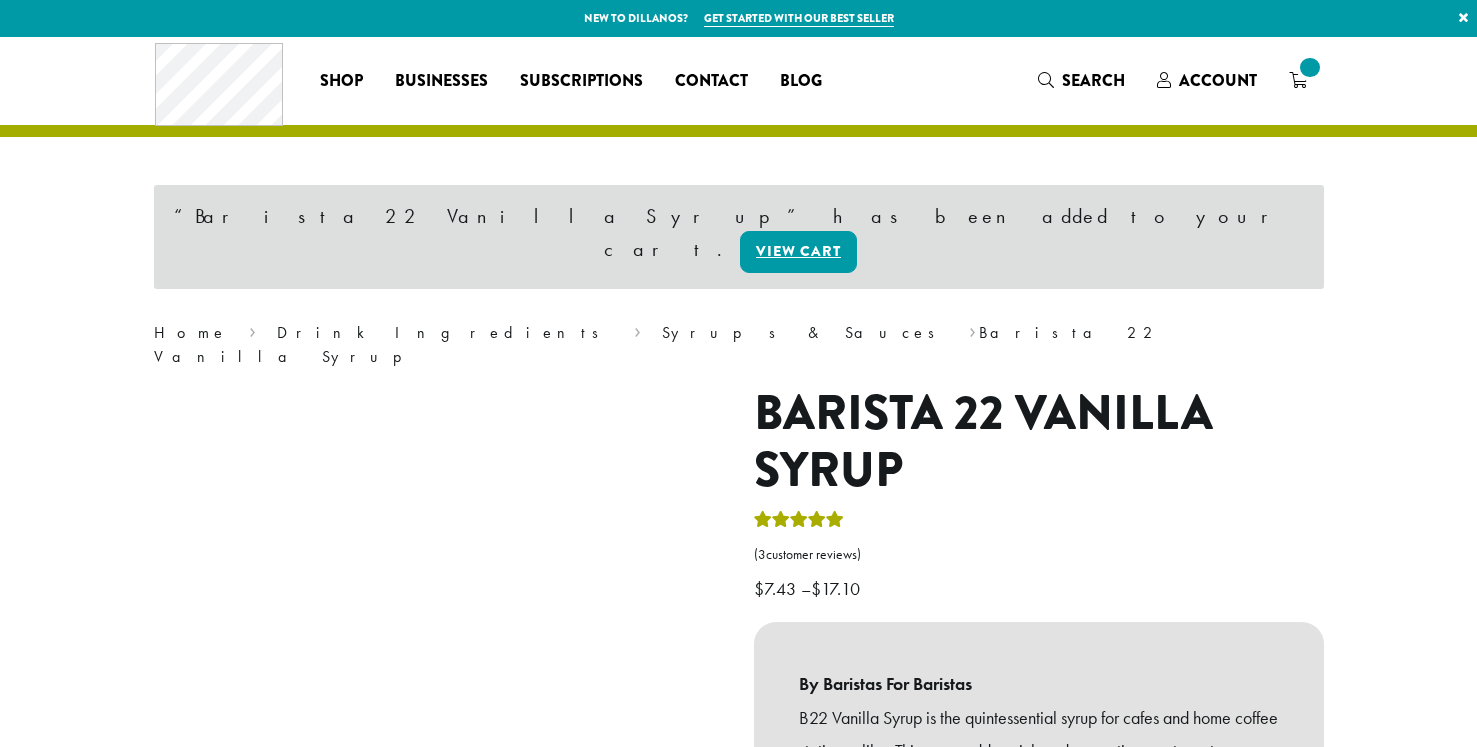 scroll, scrollTop: 0, scrollLeft: 0, axis: both 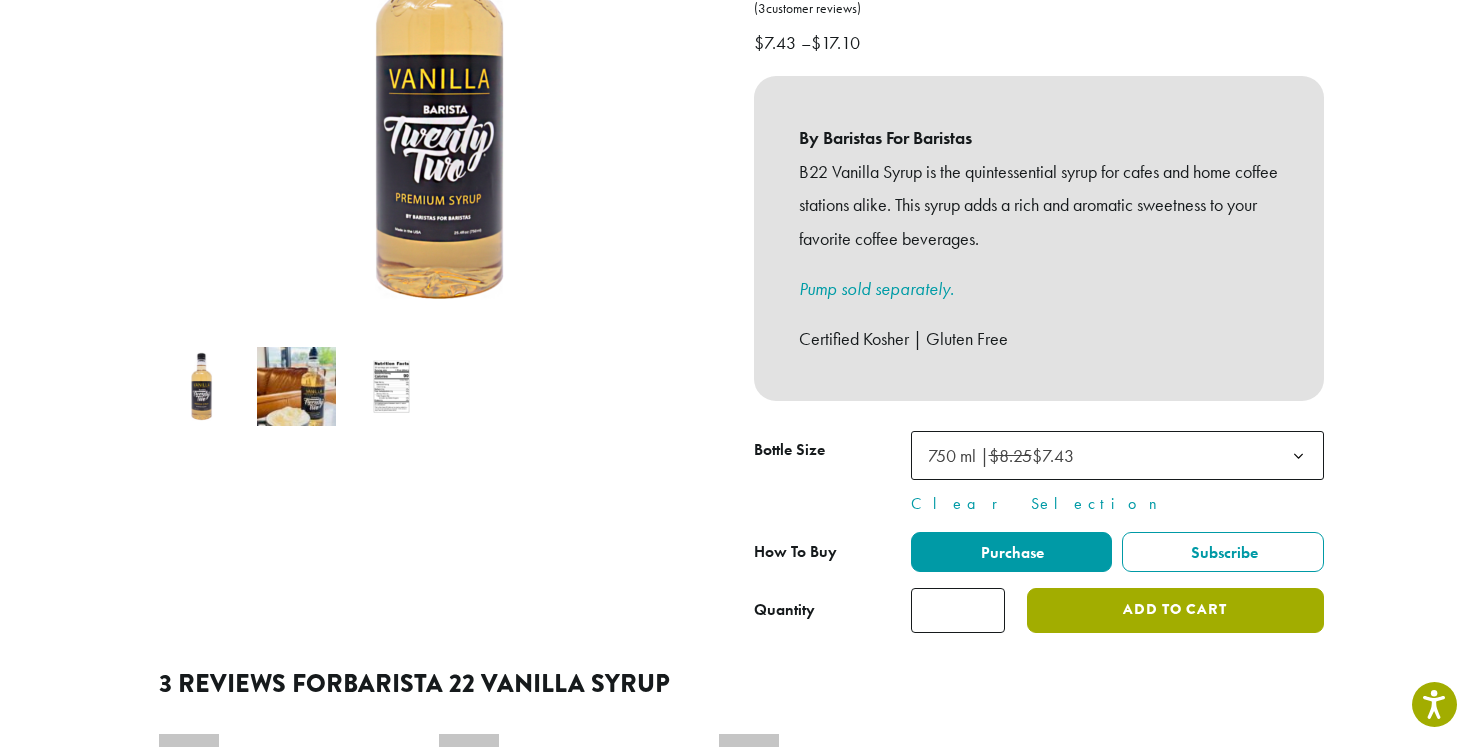 click on "Add to cart" 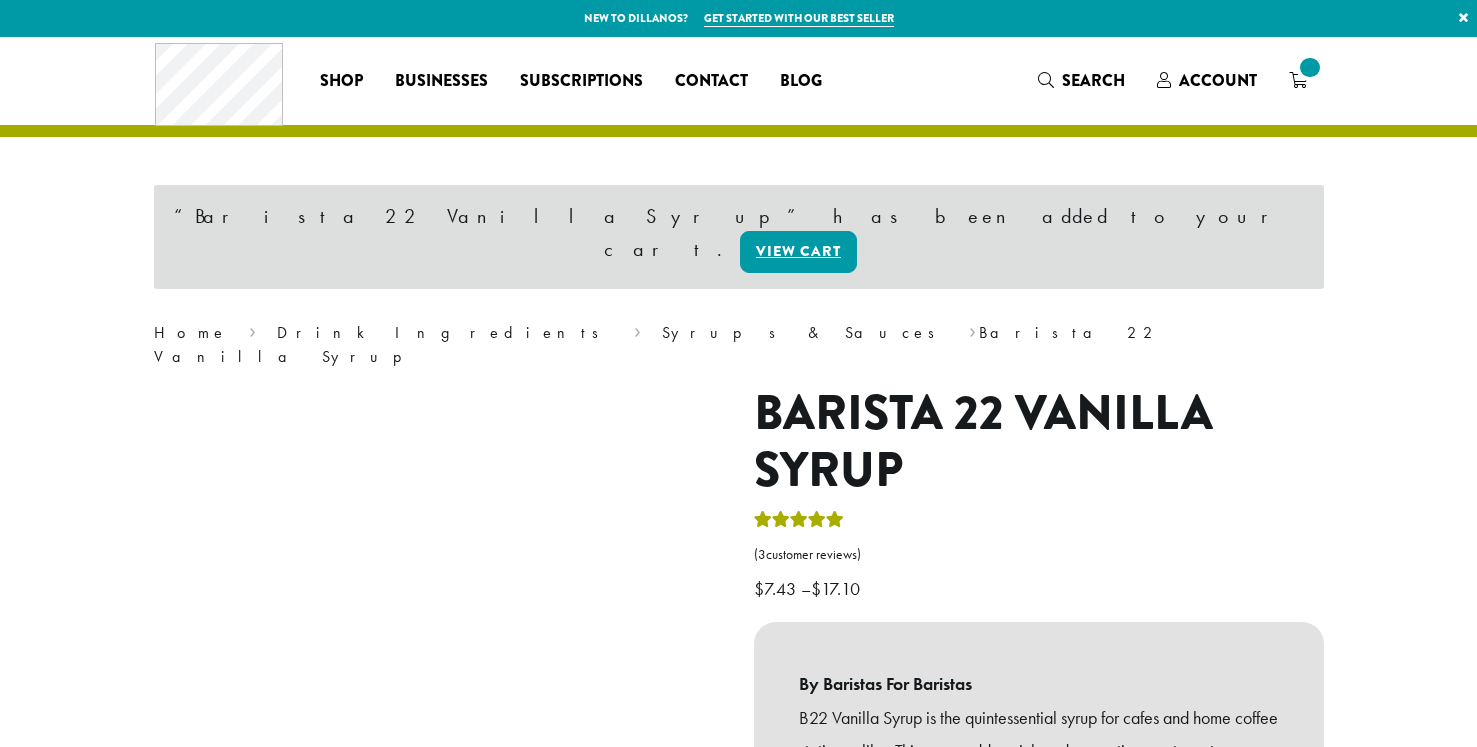 scroll, scrollTop: 0, scrollLeft: 0, axis: both 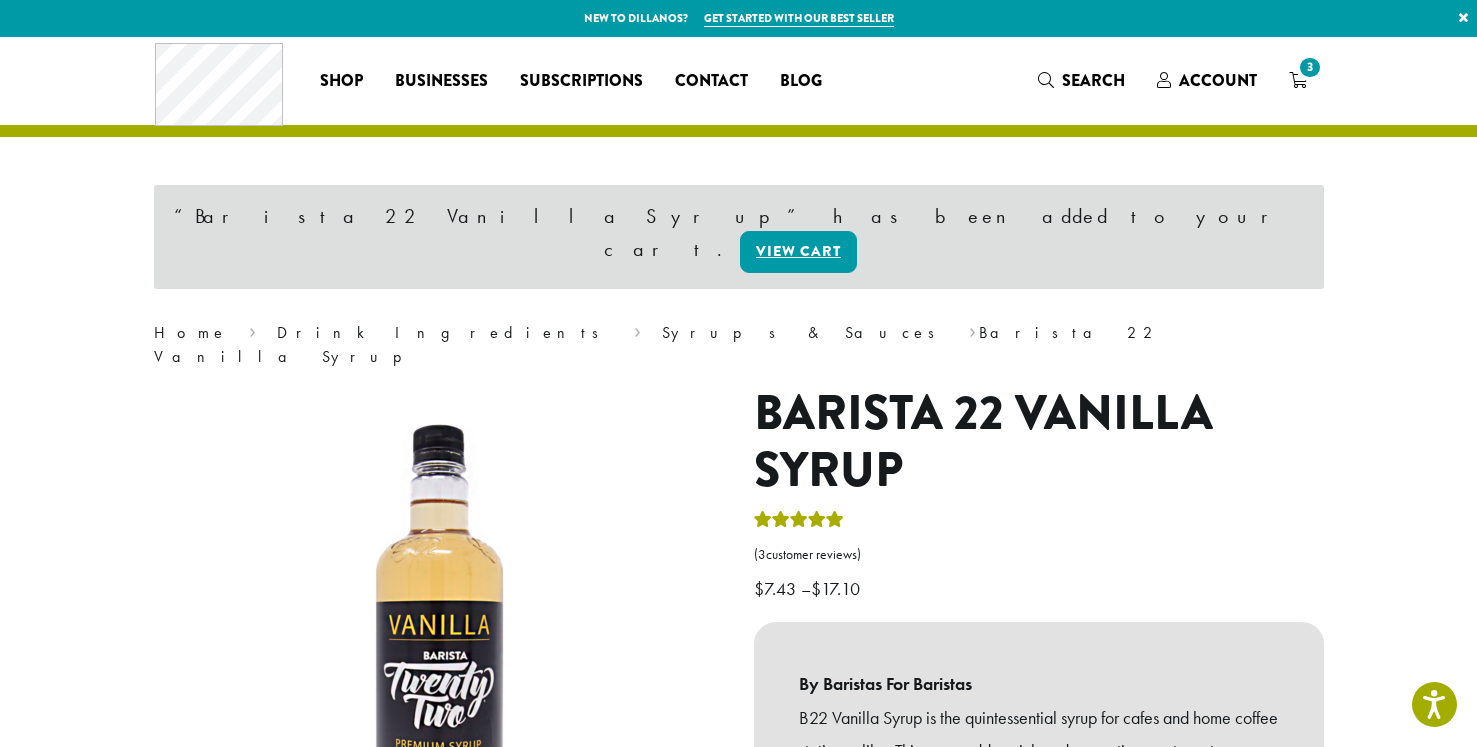 click on "3" at bounding box center [1298, 80] 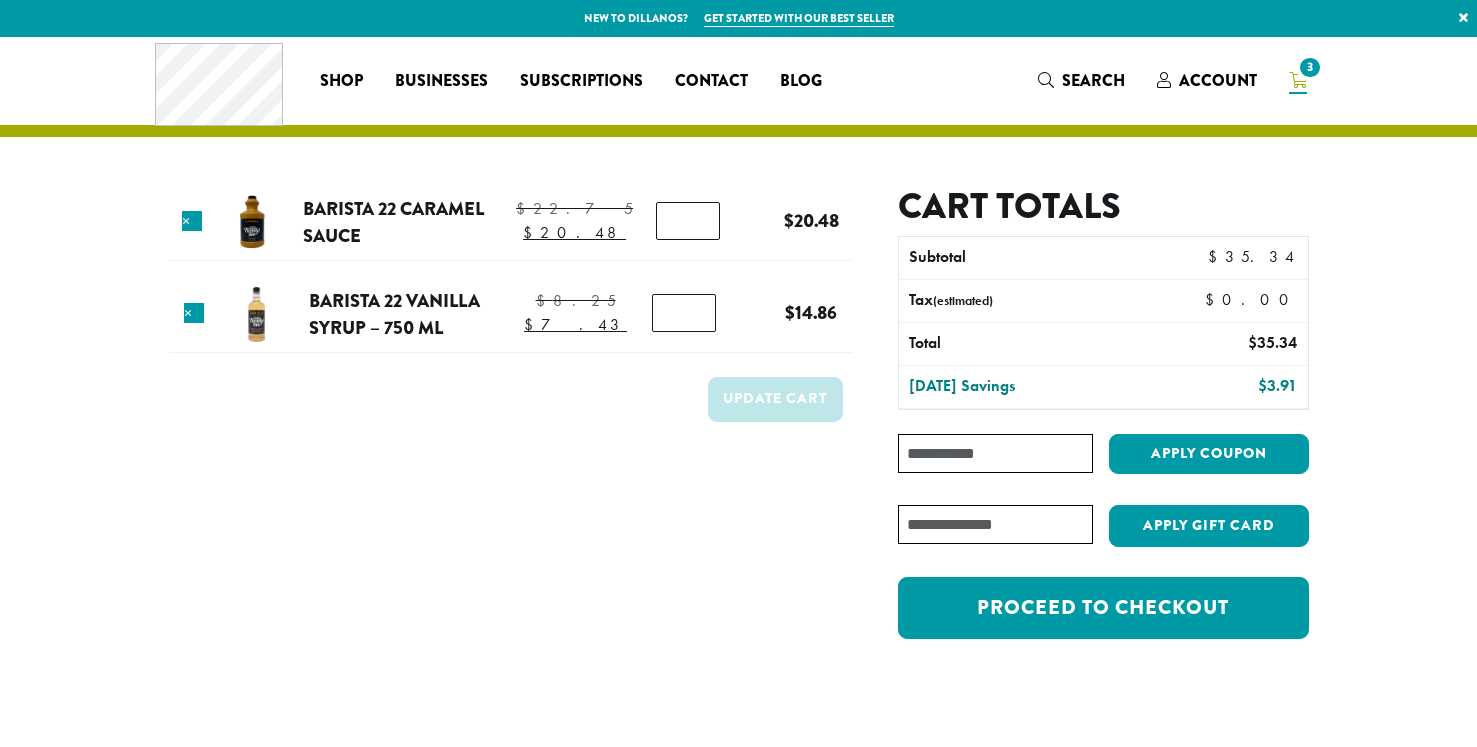 scroll, scrollTop: 0, scrollLeft: 0, axis: both 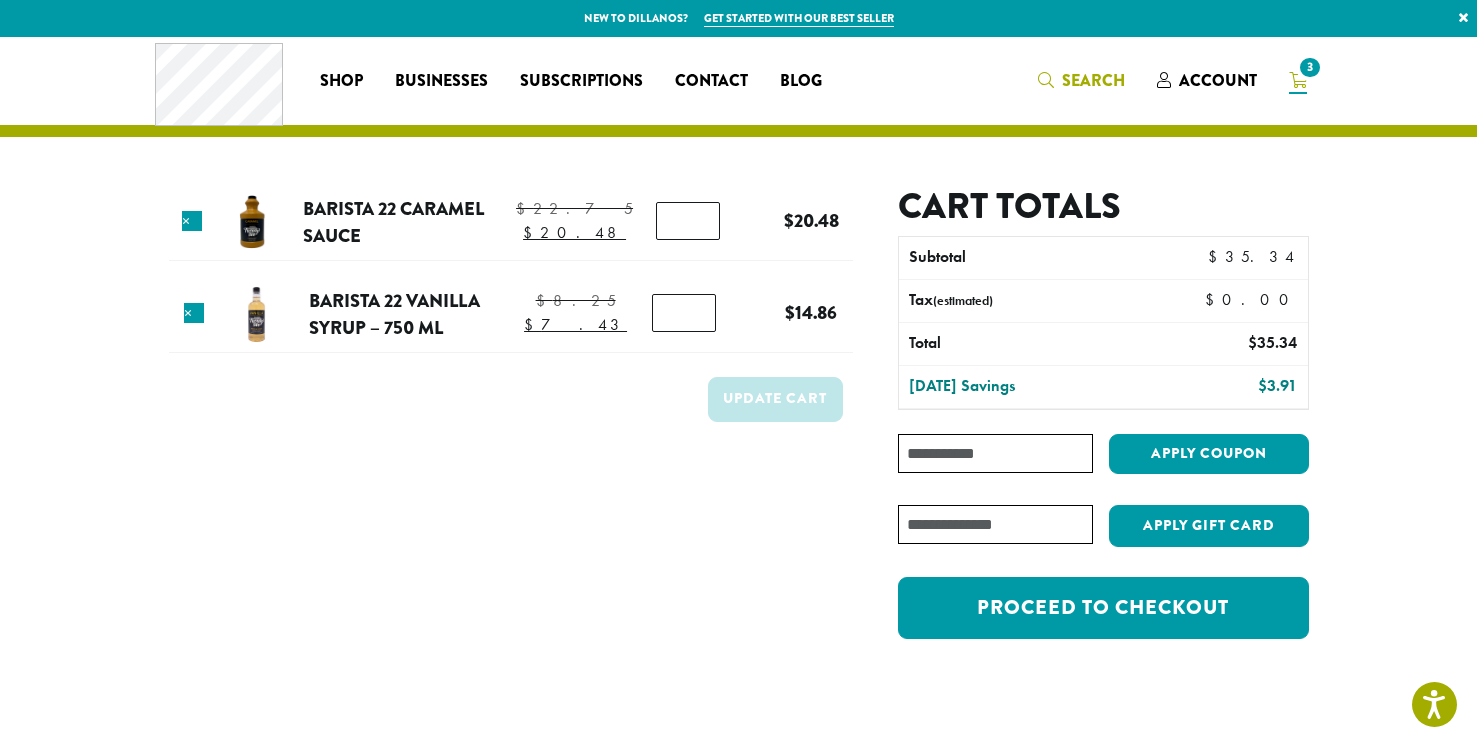 click on "Search" at bounding box center (1081, 81) 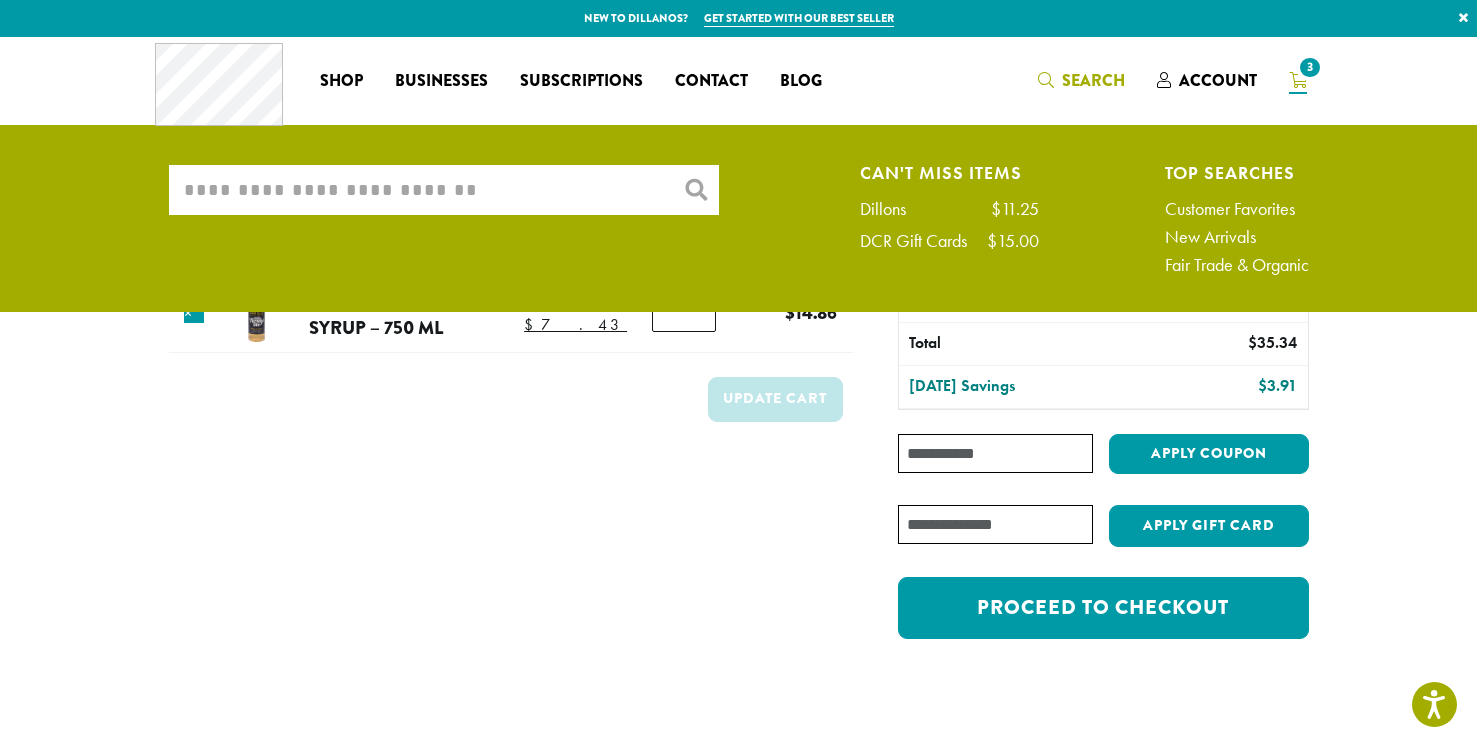 click on "What are you searching for?" at bounding box center (444, 190) 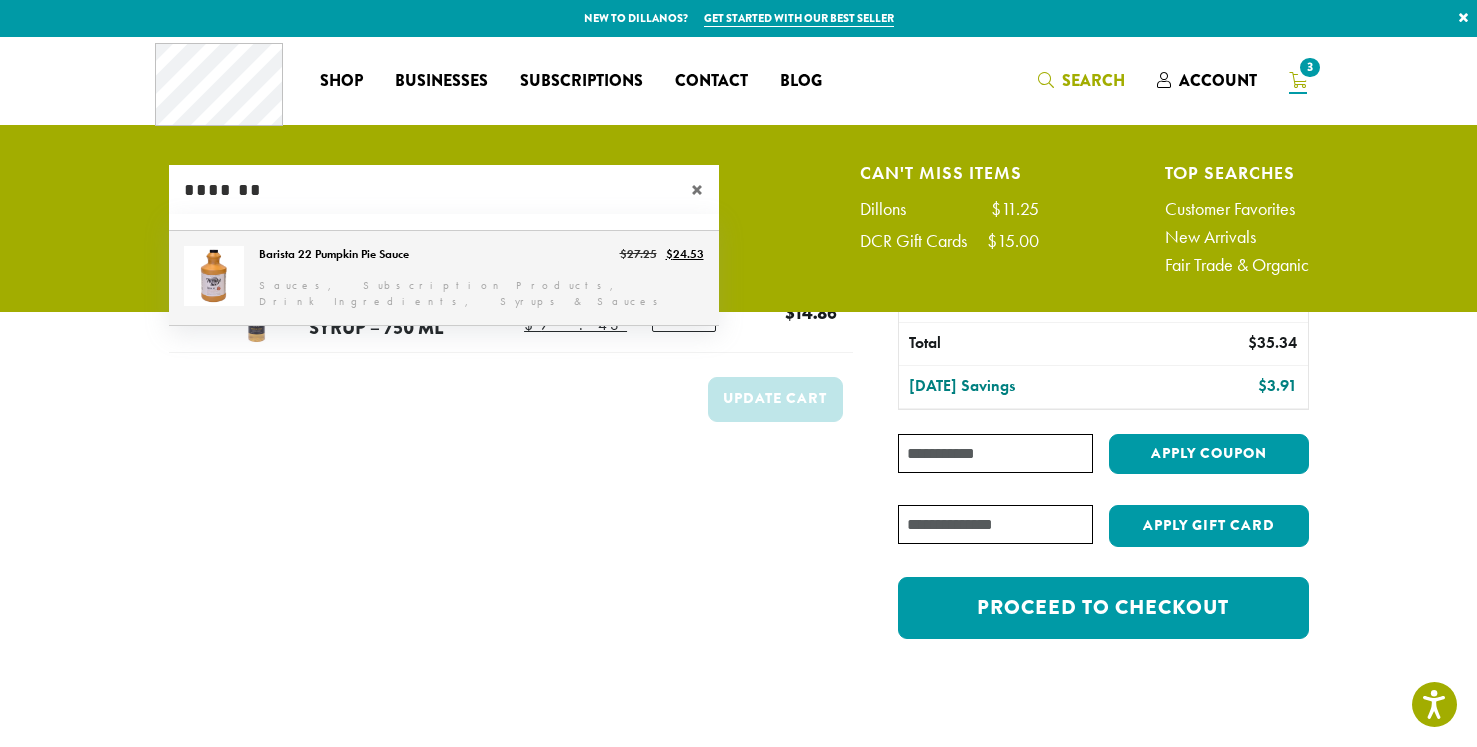 type on "*******" 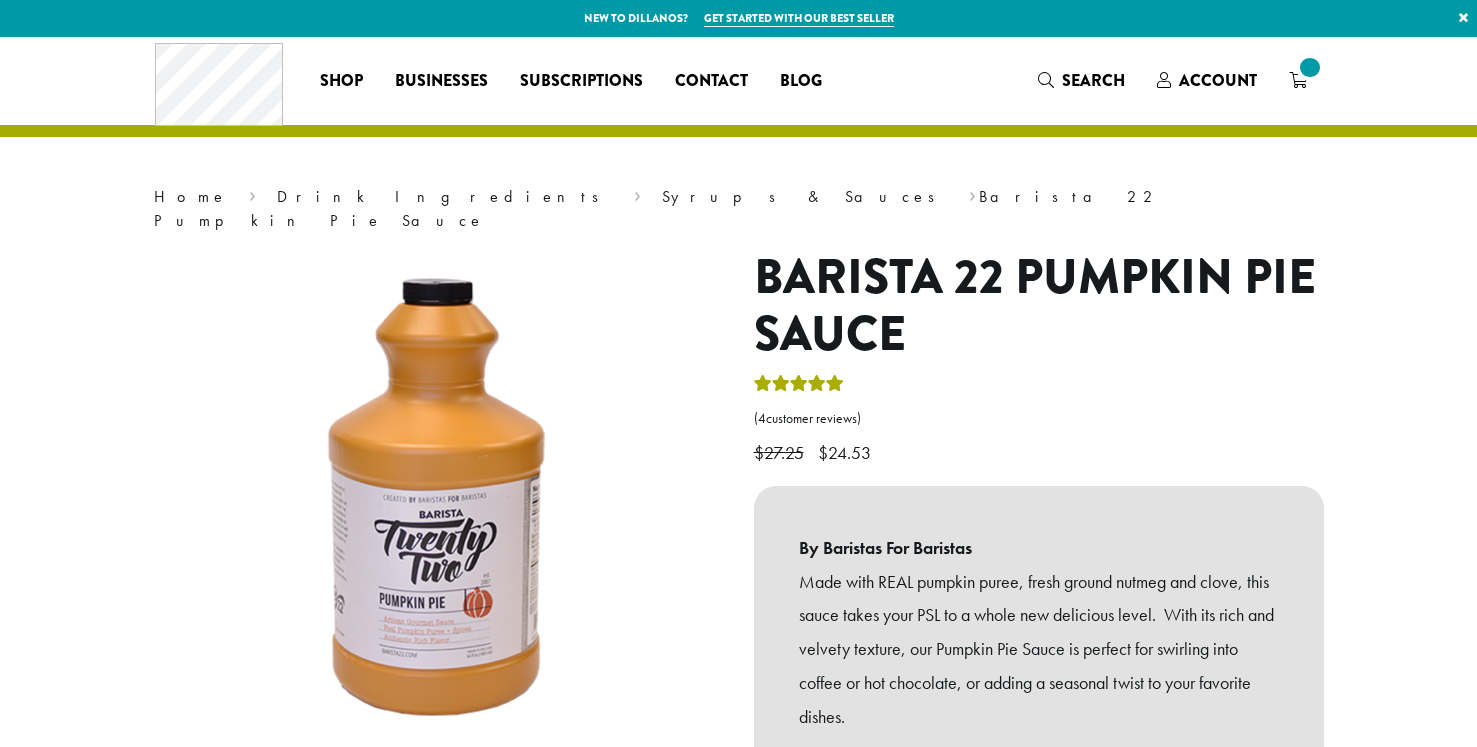 scroll, scrollTop: 0, scrollLeft: 0, axis: both 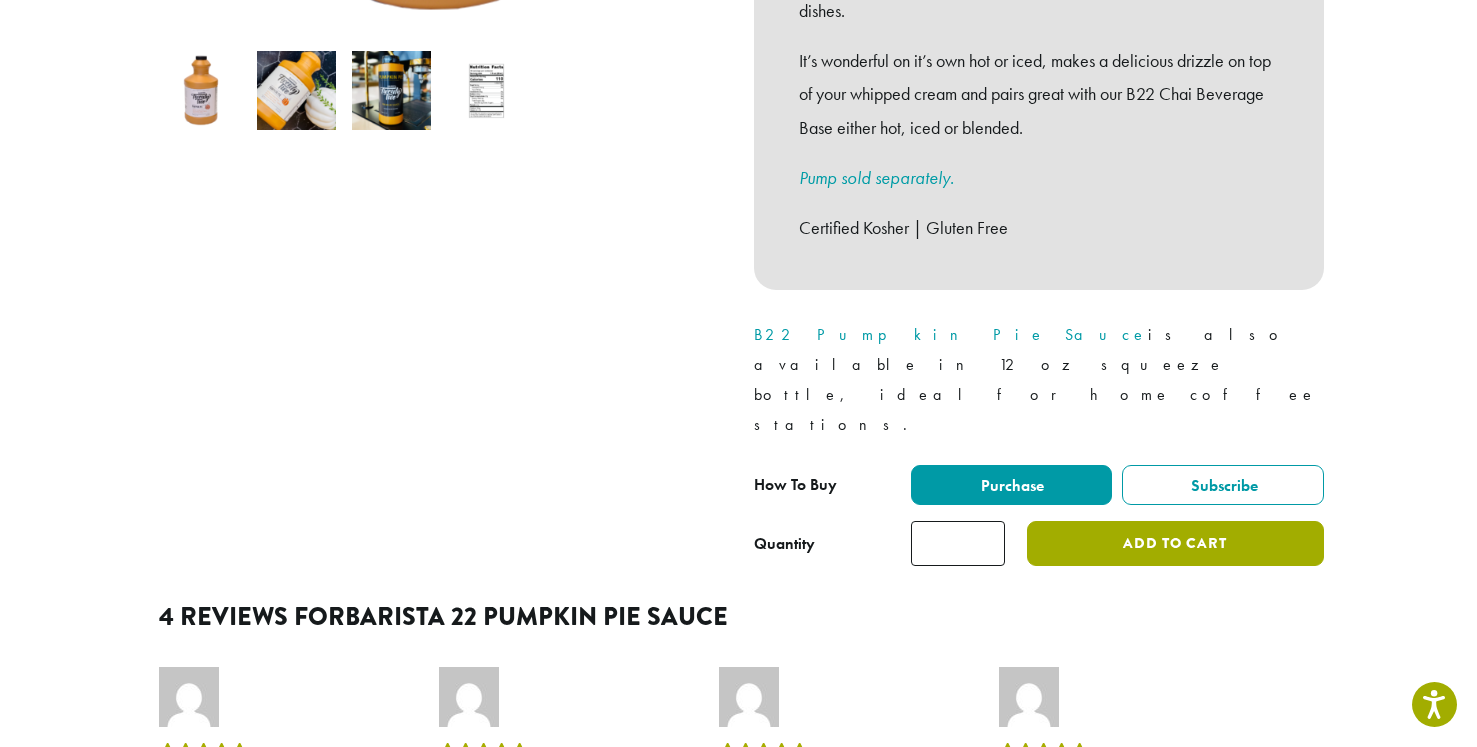 click on "Add to cart" at bounding box center (1175, 543) 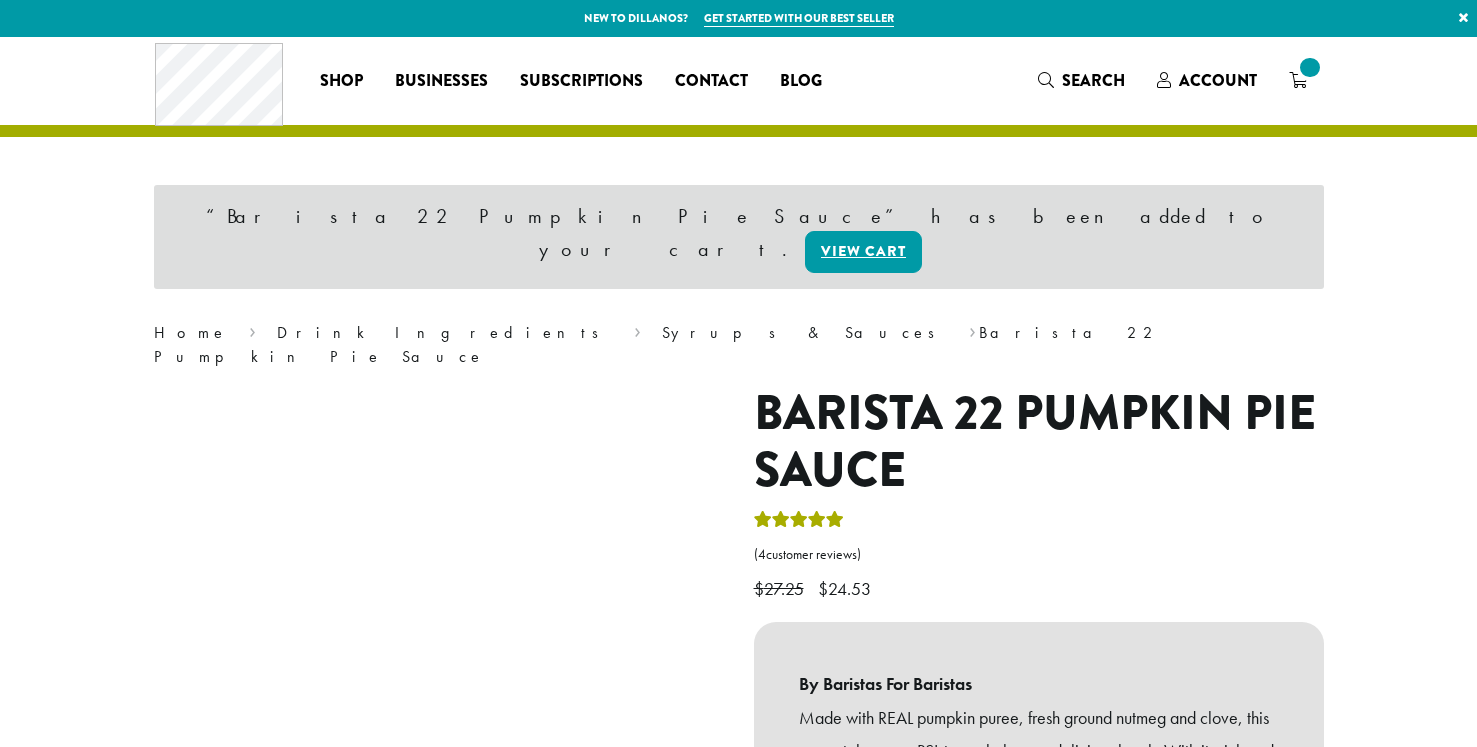 scroll, scrollTop: 0, scrollLeft: 0, axis: both 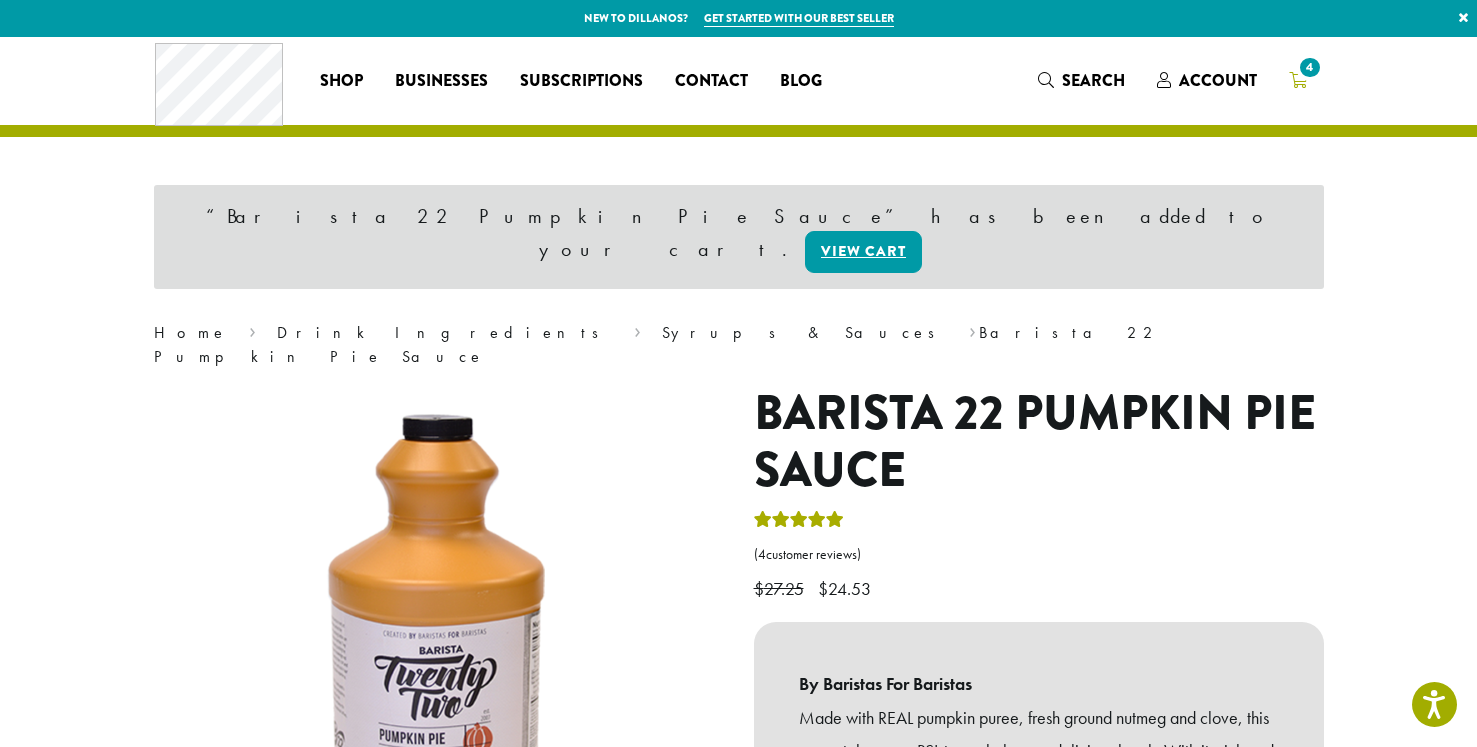 click on "4" at bounding box center [1298, 80] 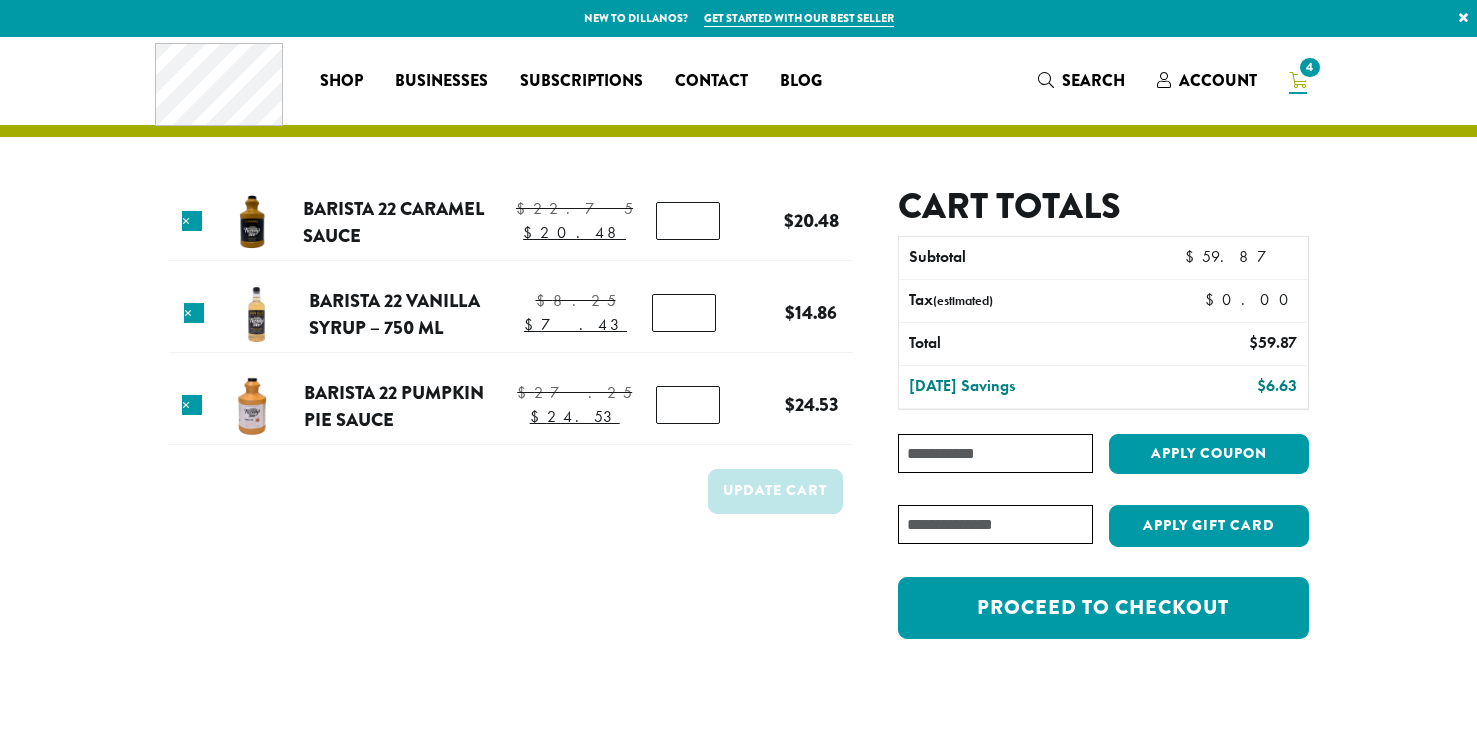 scroll, scrollTop: 0, scrollLeft: 0, axis: both 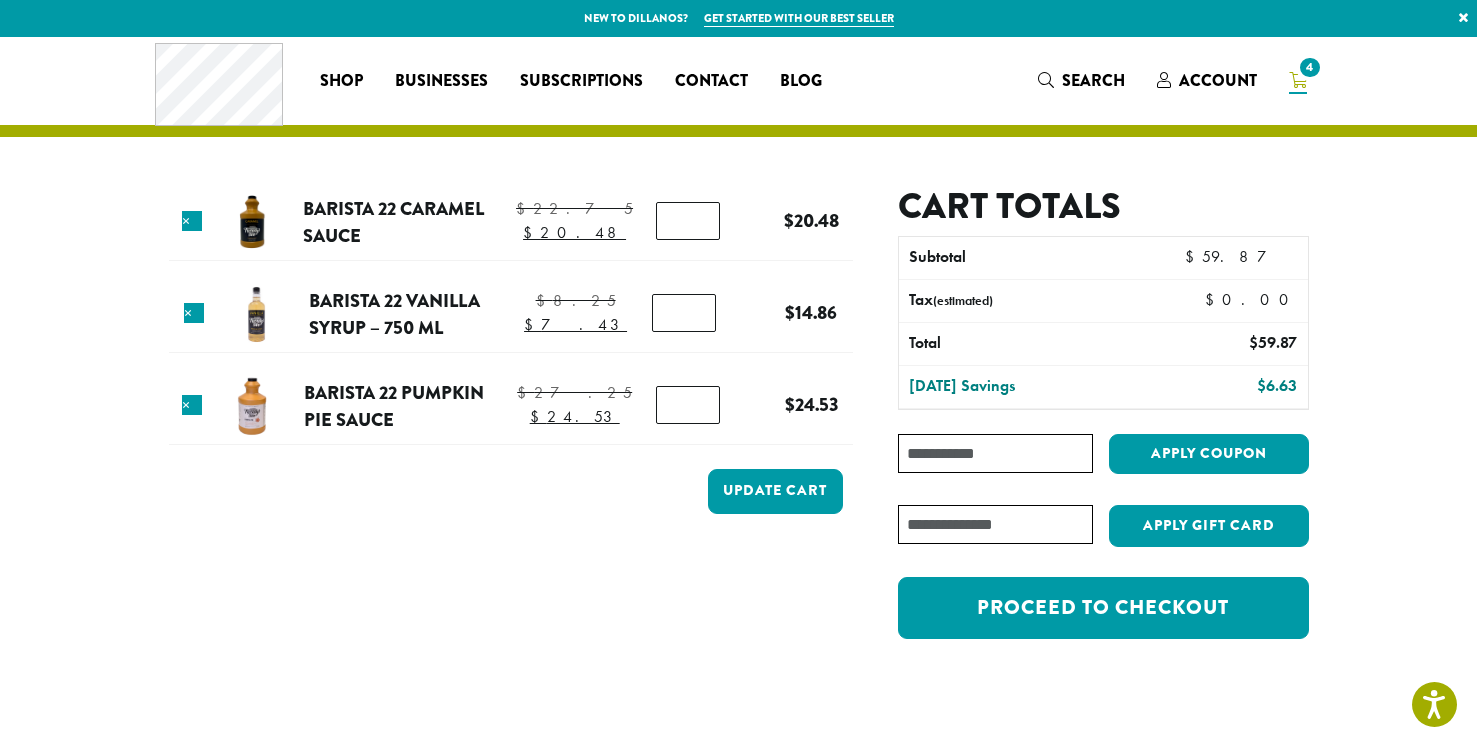 type on "*" 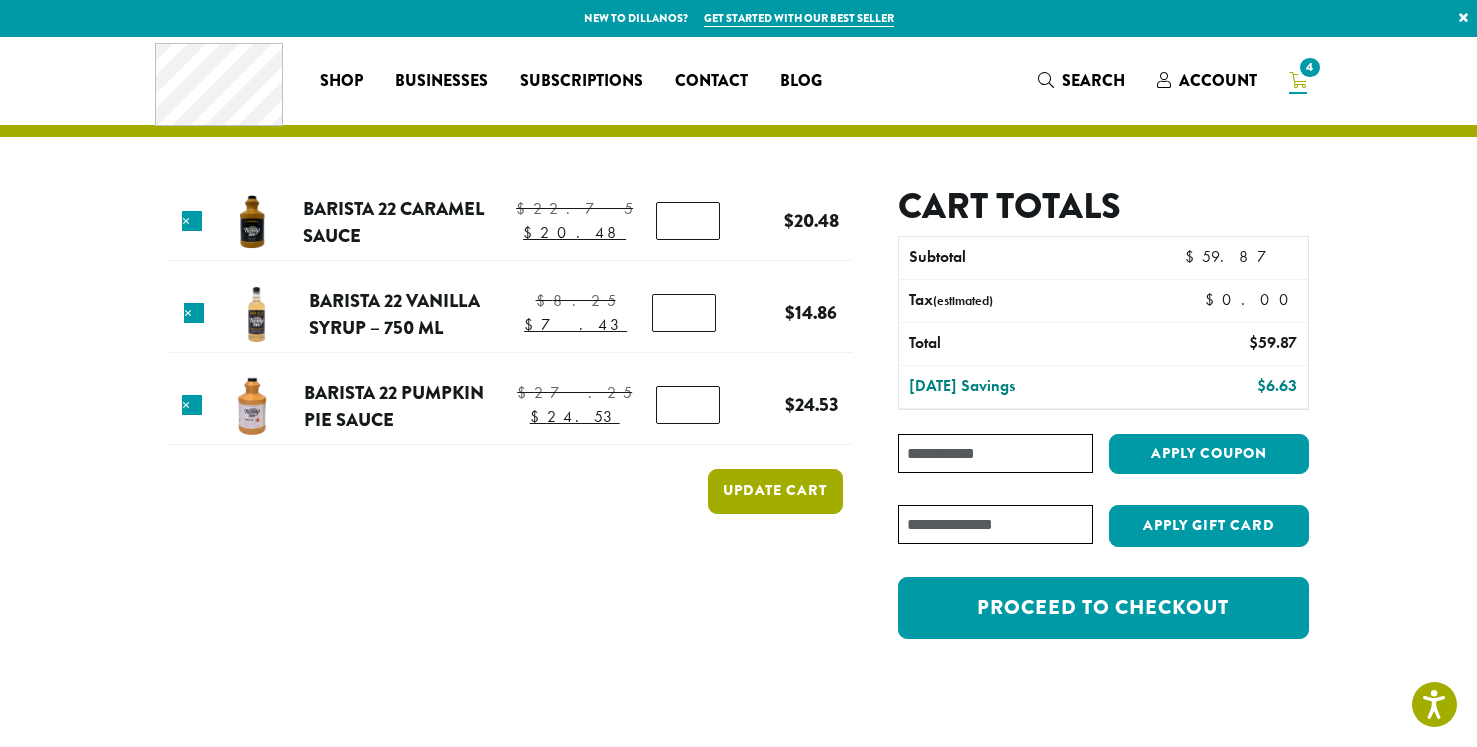 click on "Update cart" at bounding box center (775, 491) 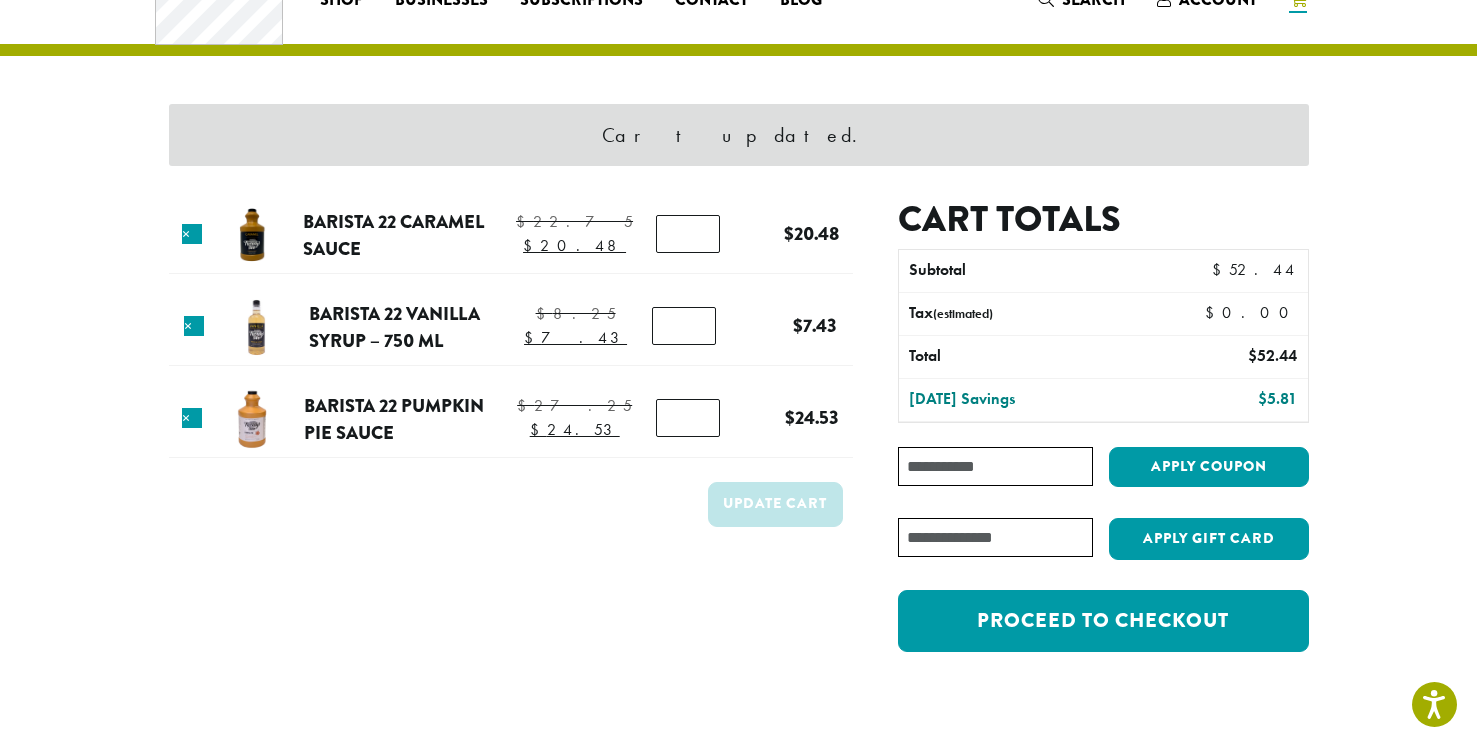 scroll, scrollTop: 84, scrollLeft: 0, axis: vertical 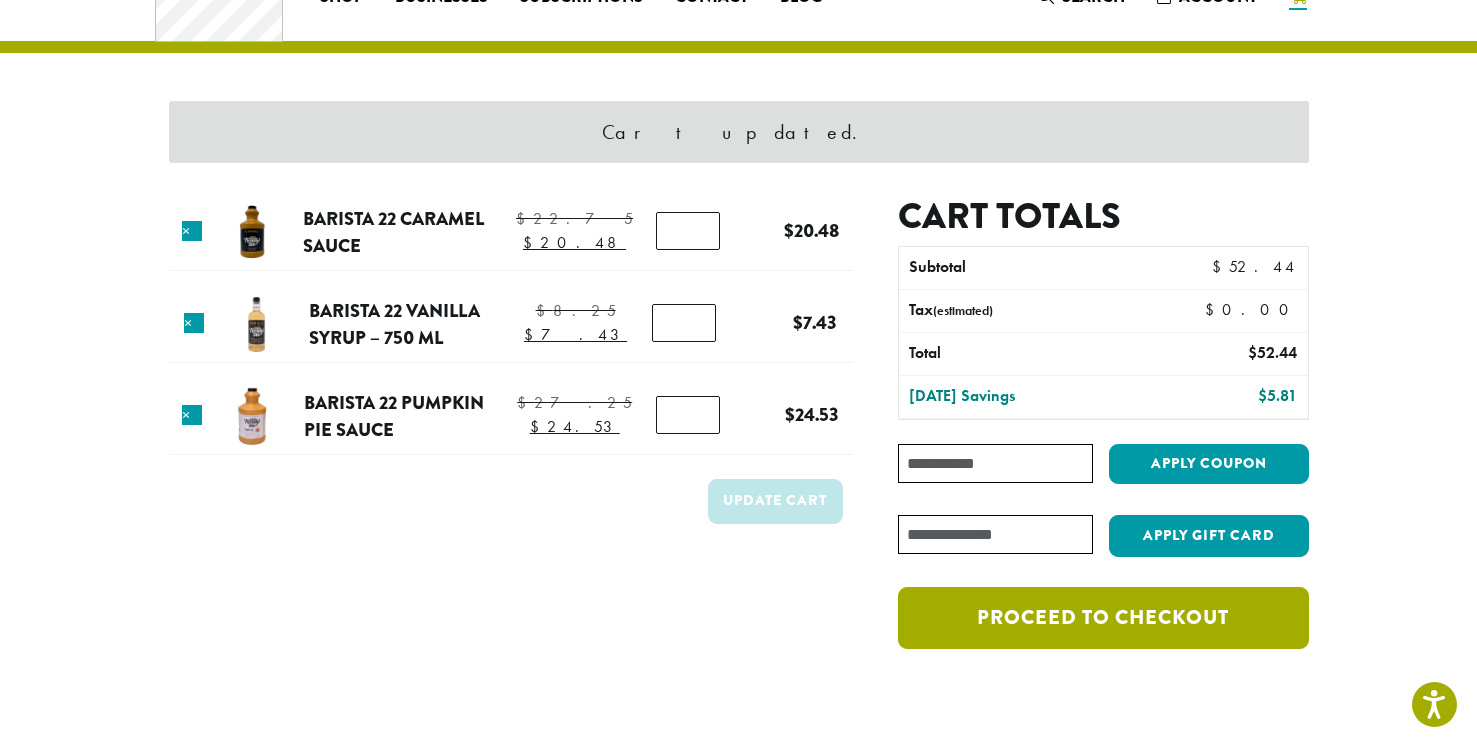 click on "Proceed to checkout" at bounding box center (1103, 618) 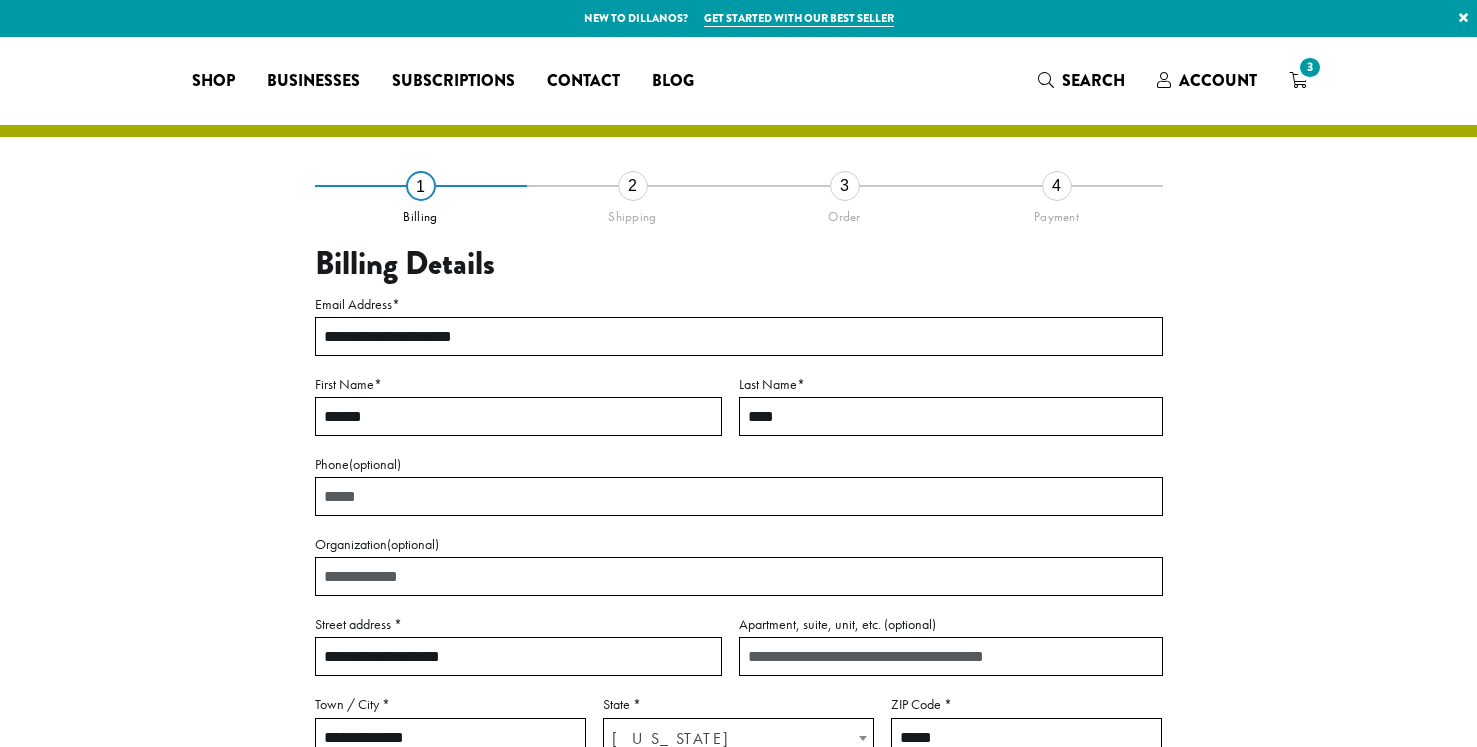 select on "**" 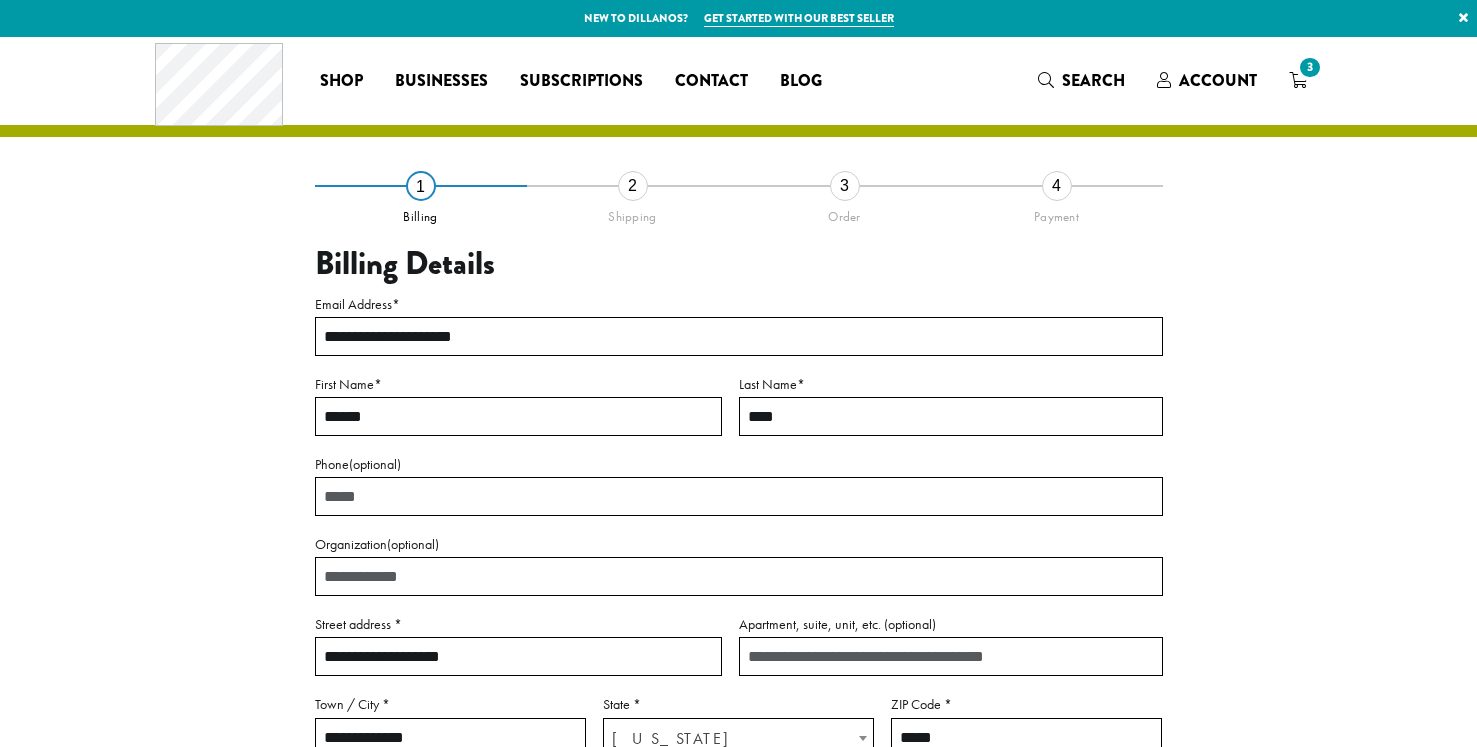 scroll, scrollTop: 0, scrollLeft: 0, axis: both 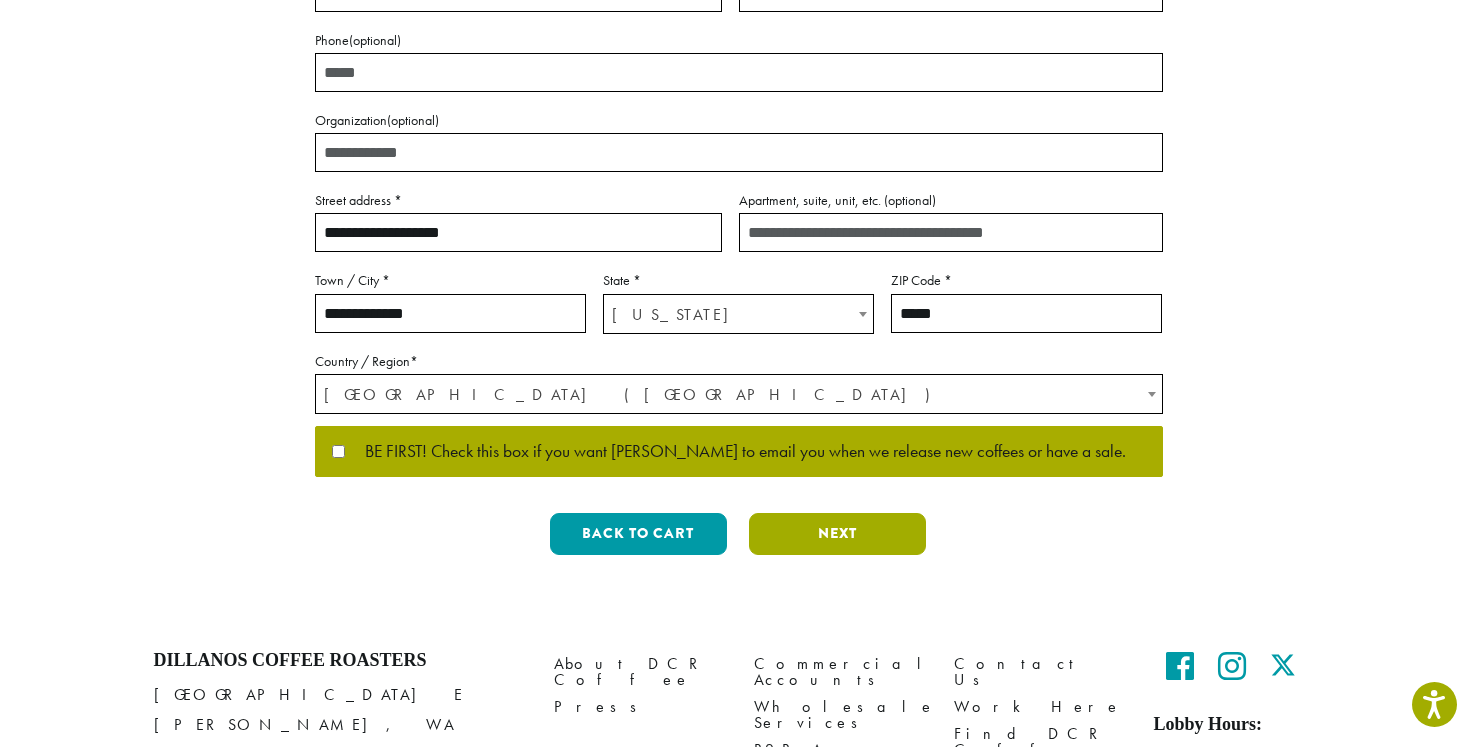 click on "Next" at bounding box center (837, 534) 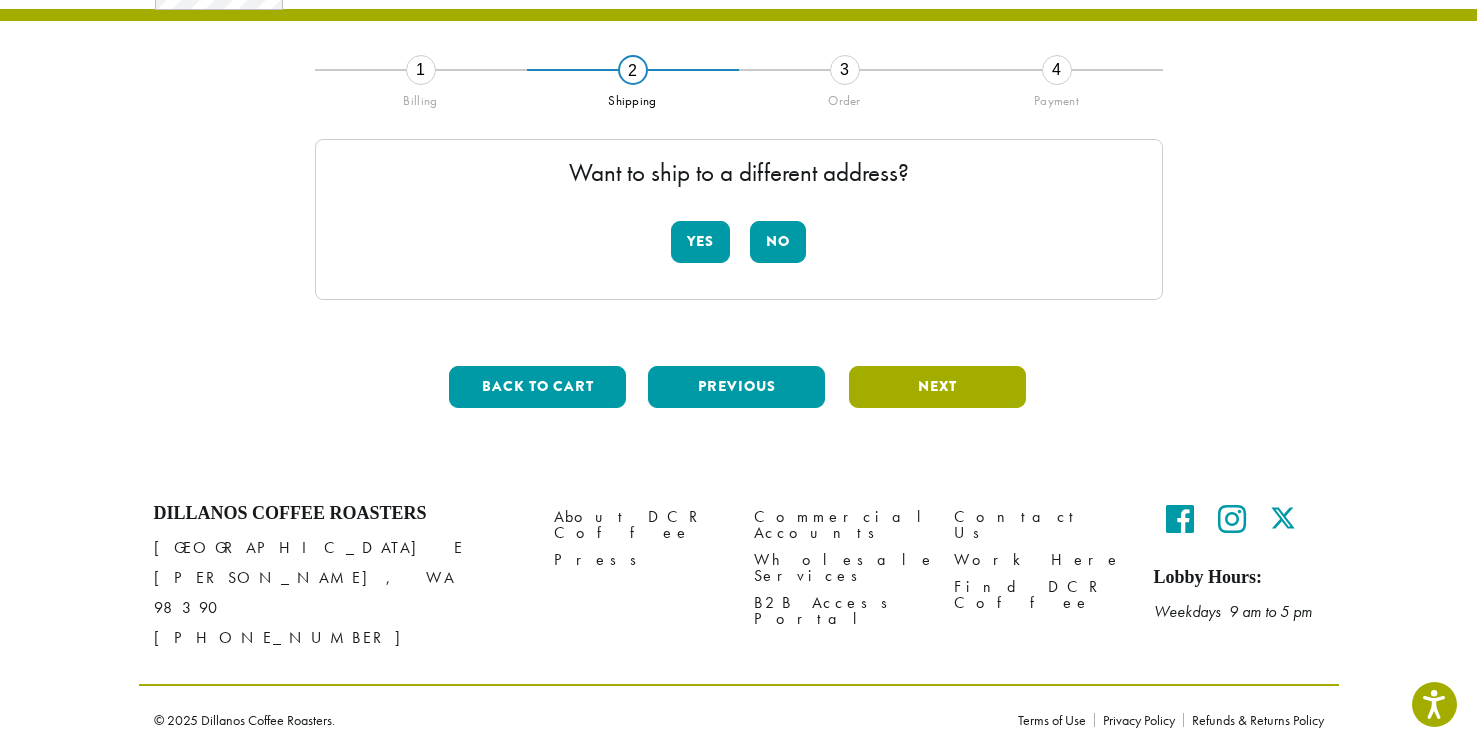 scroll, scrollTop: 97, scrollLeft: 0, axis: vertical 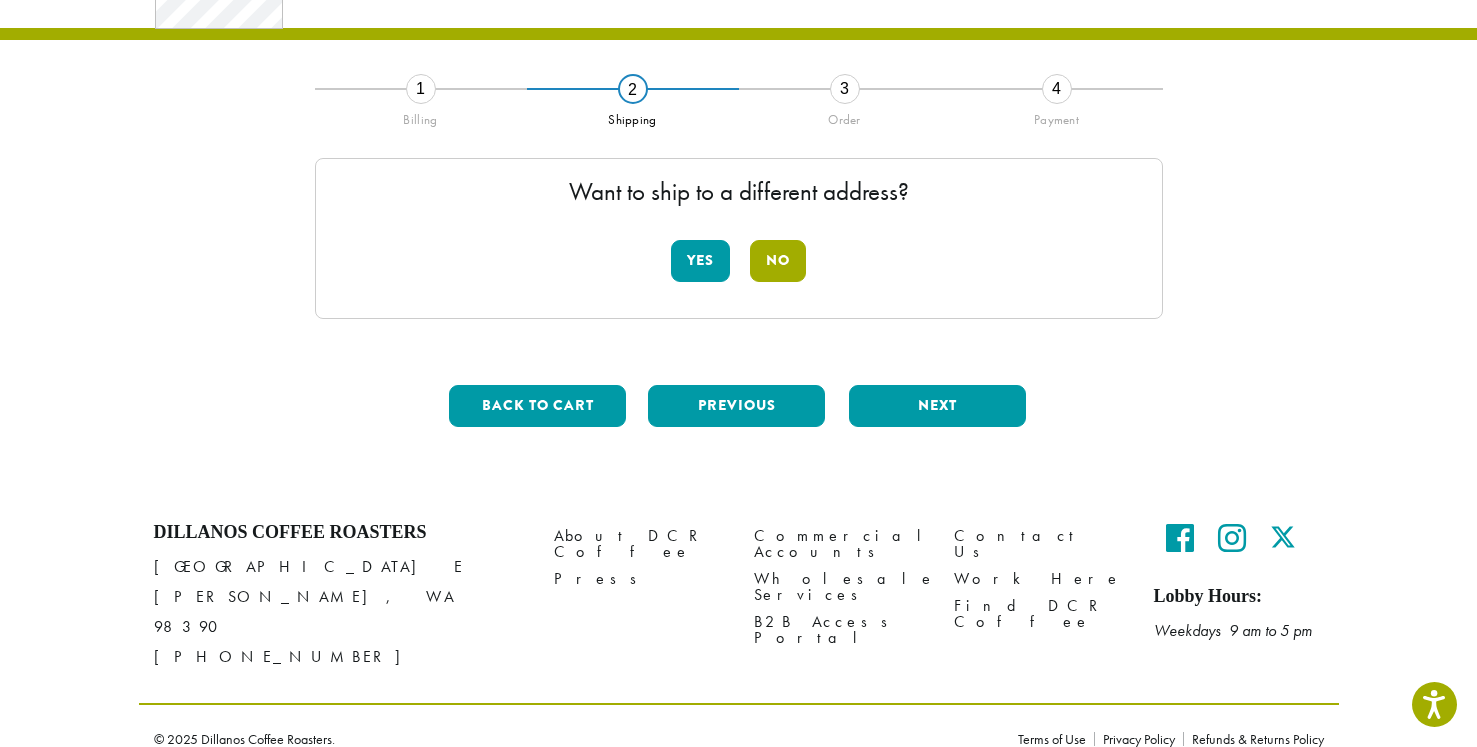 click on "No" at bounding box center [778, 261] 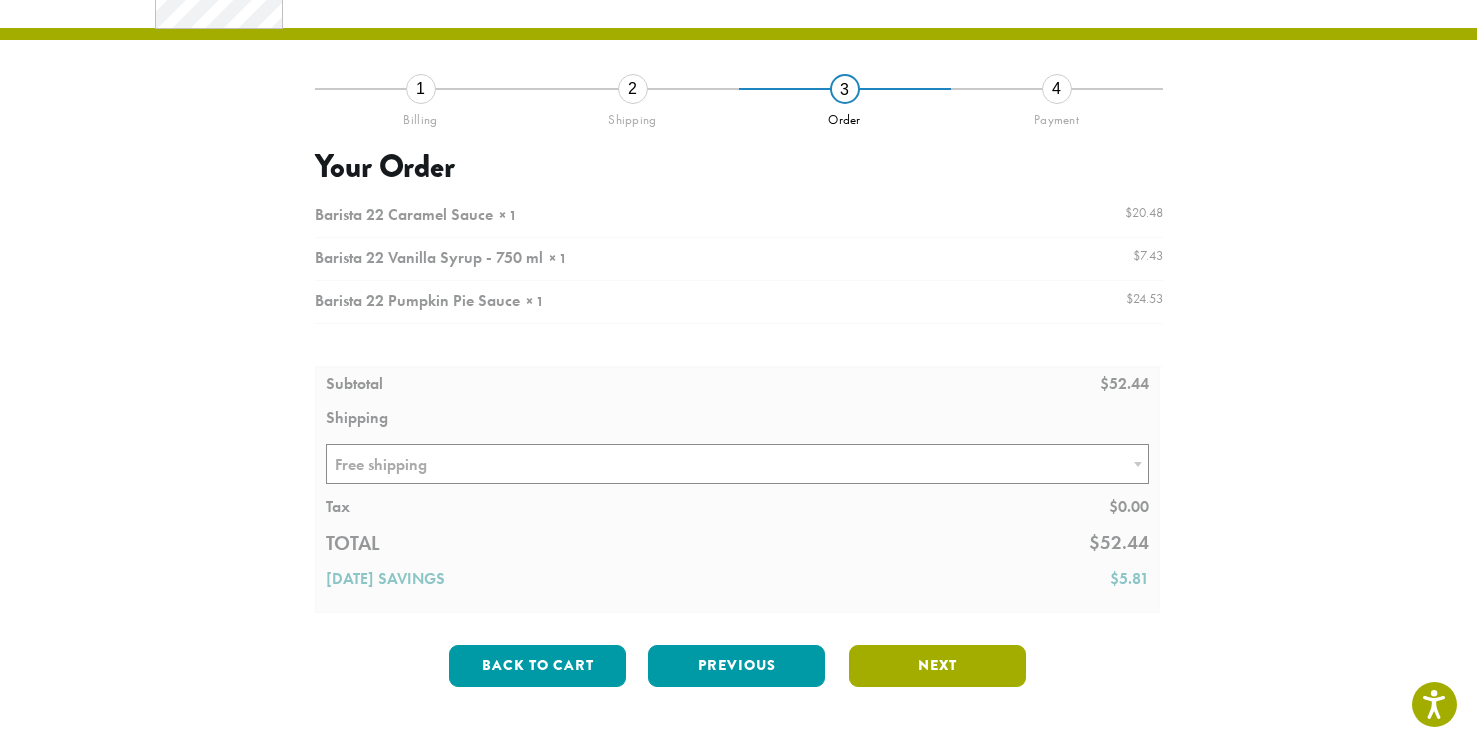 click on "Next" at bounding box center (937, 666) 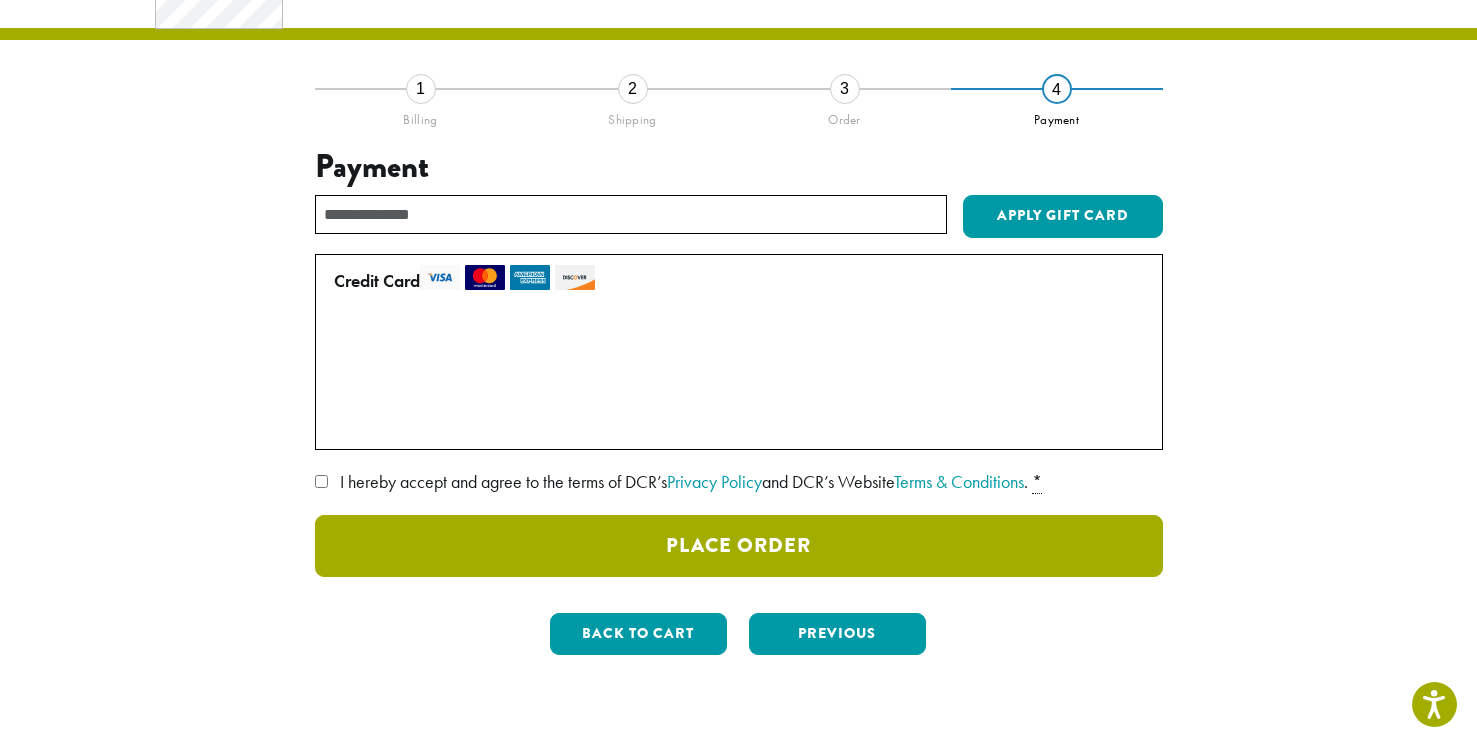 click on "Place Order" at bounding box center (739, 546) 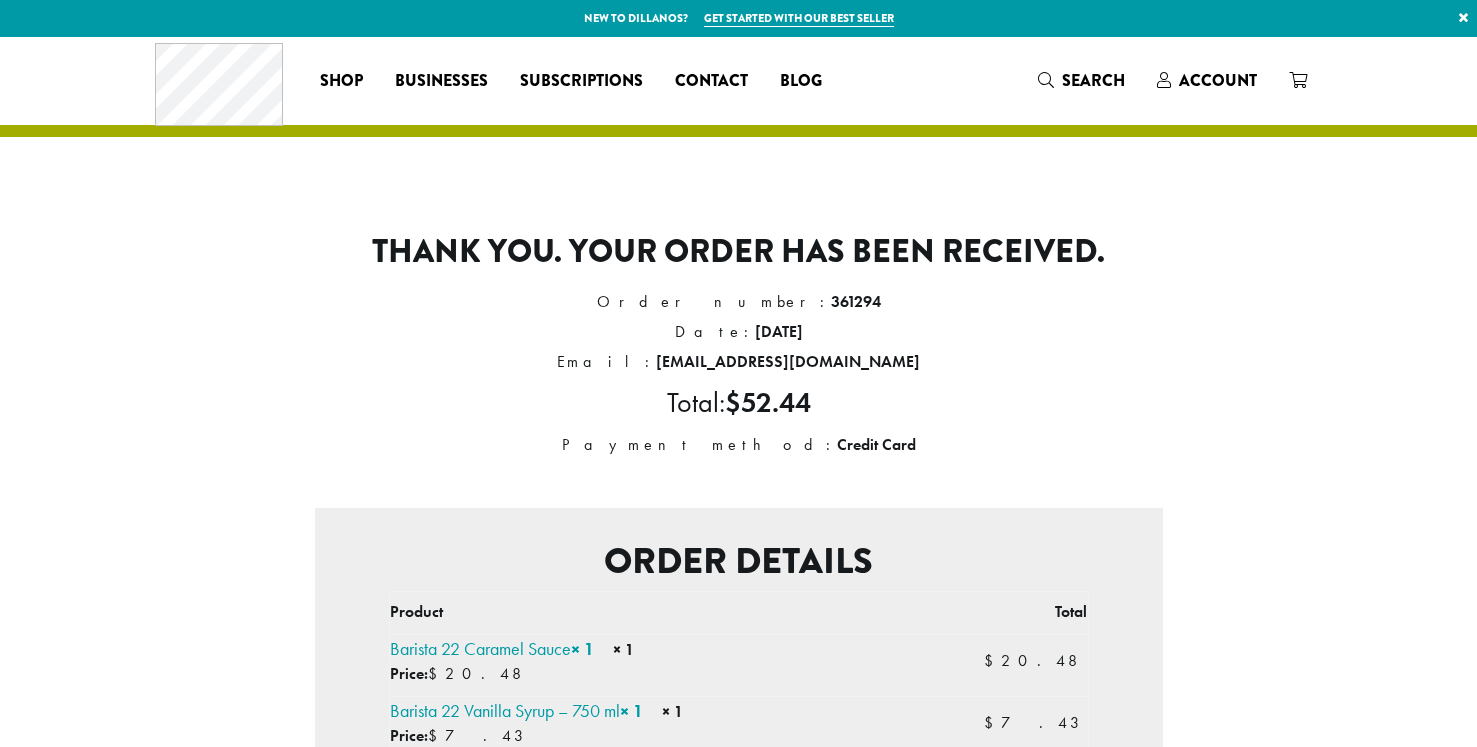 scroll, scrollTop: 0, scrollLeft: 0, axis: both 